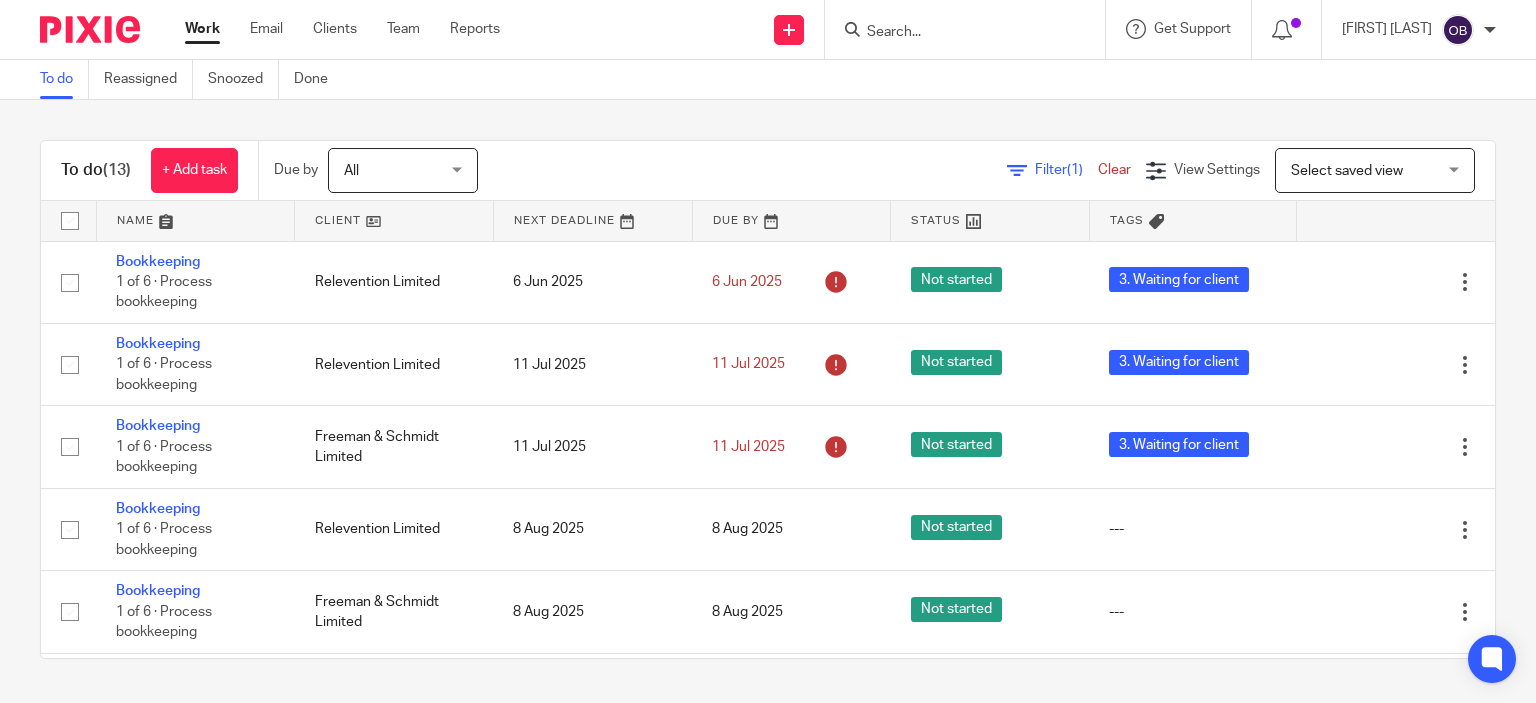 scroll, scrollTop: 0, scrollLeft: 0, axis: both 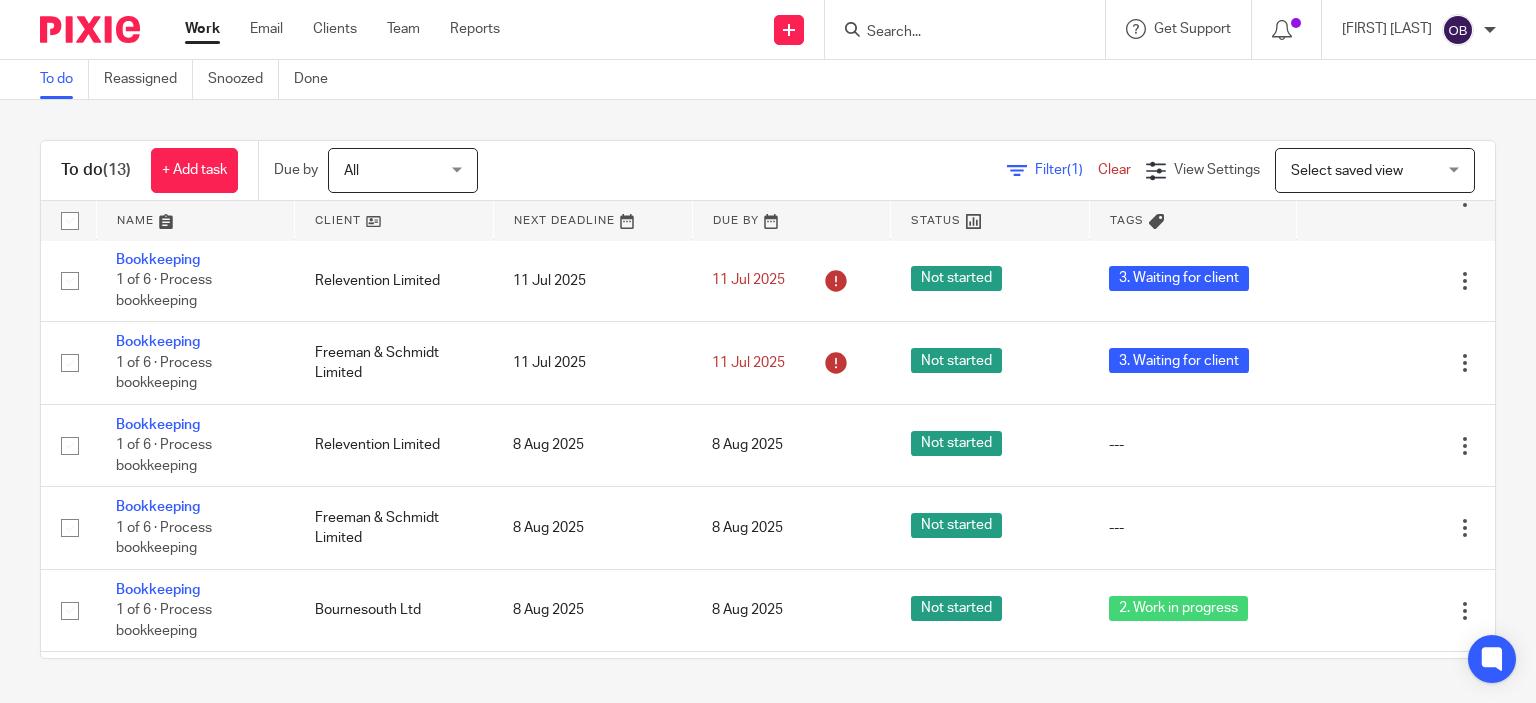 click at bounding box center [955, 33] 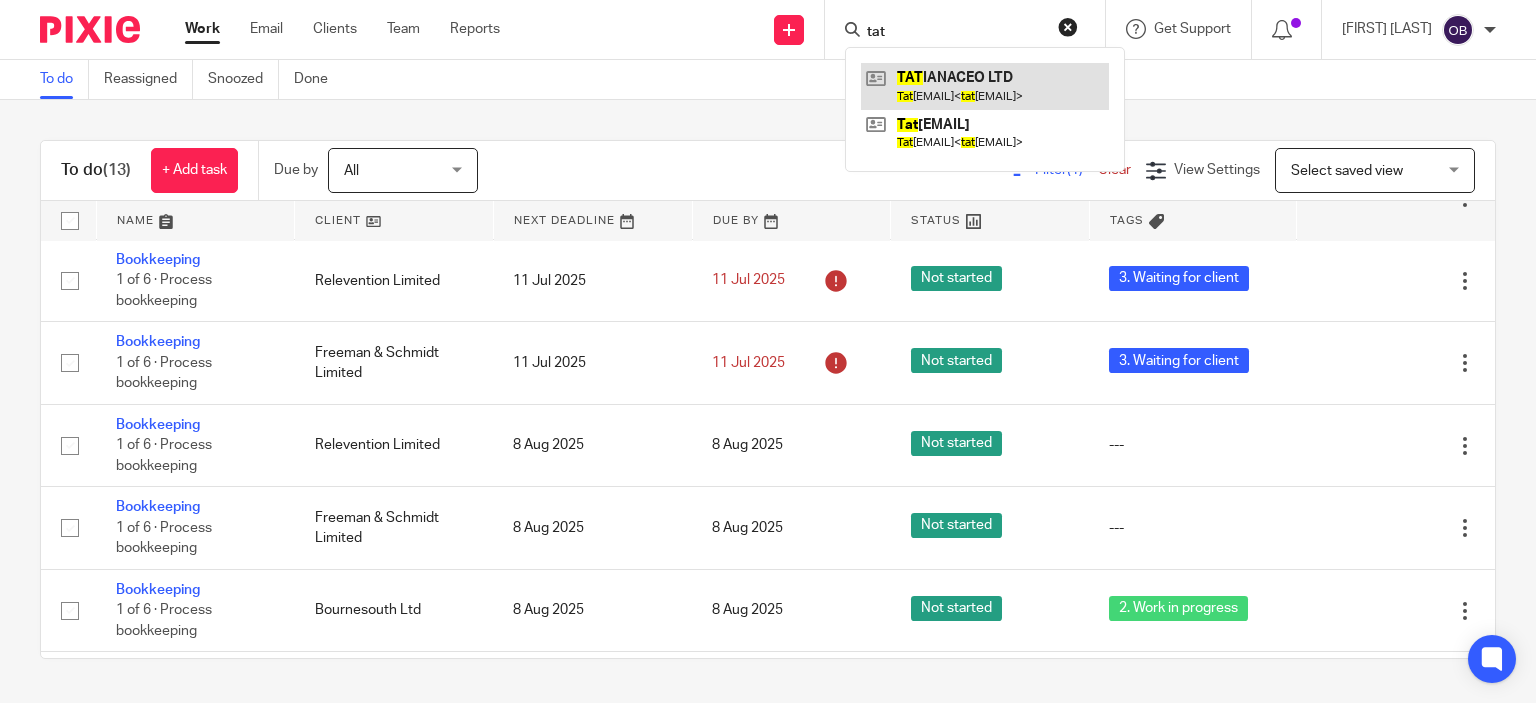 type on "tat" 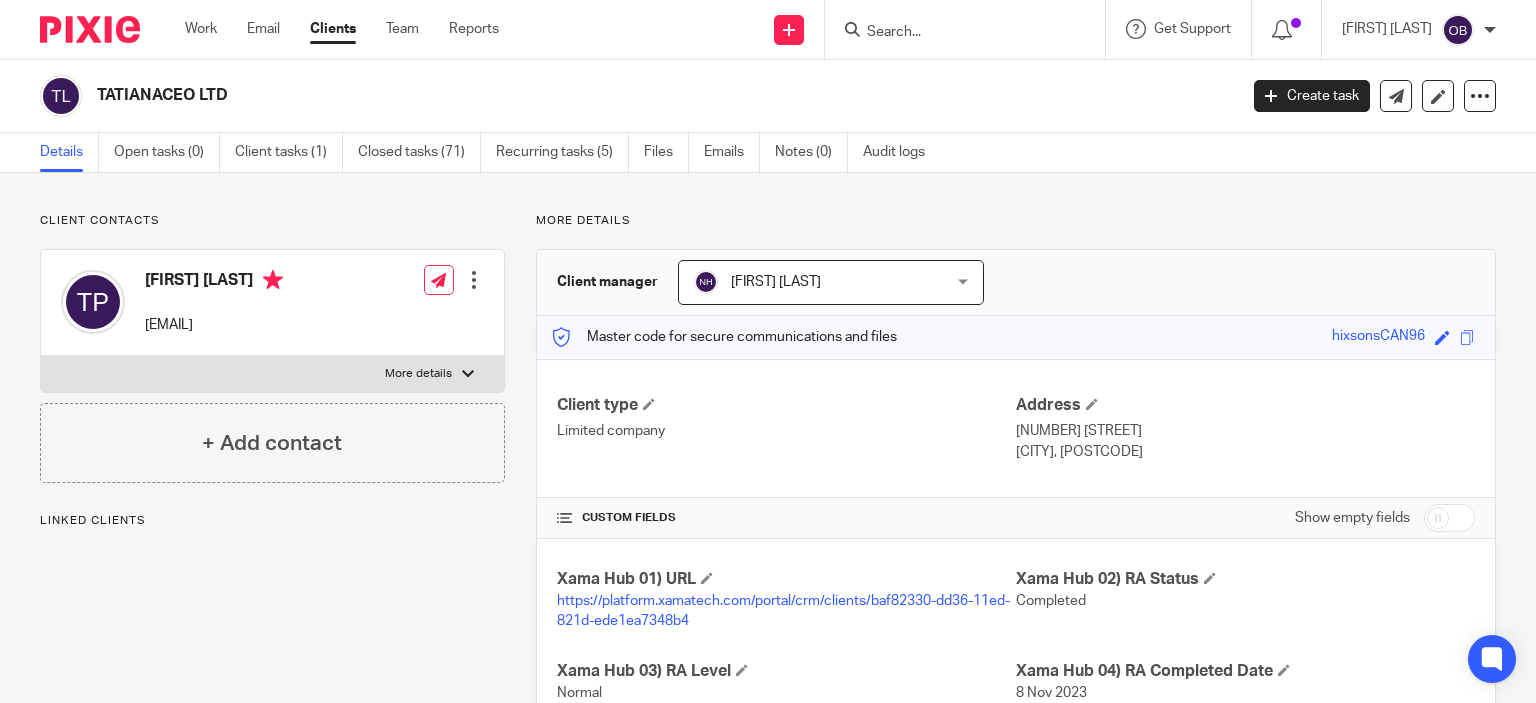 scroll, scrollTop: 0, scrollLeft: 0, axis: both 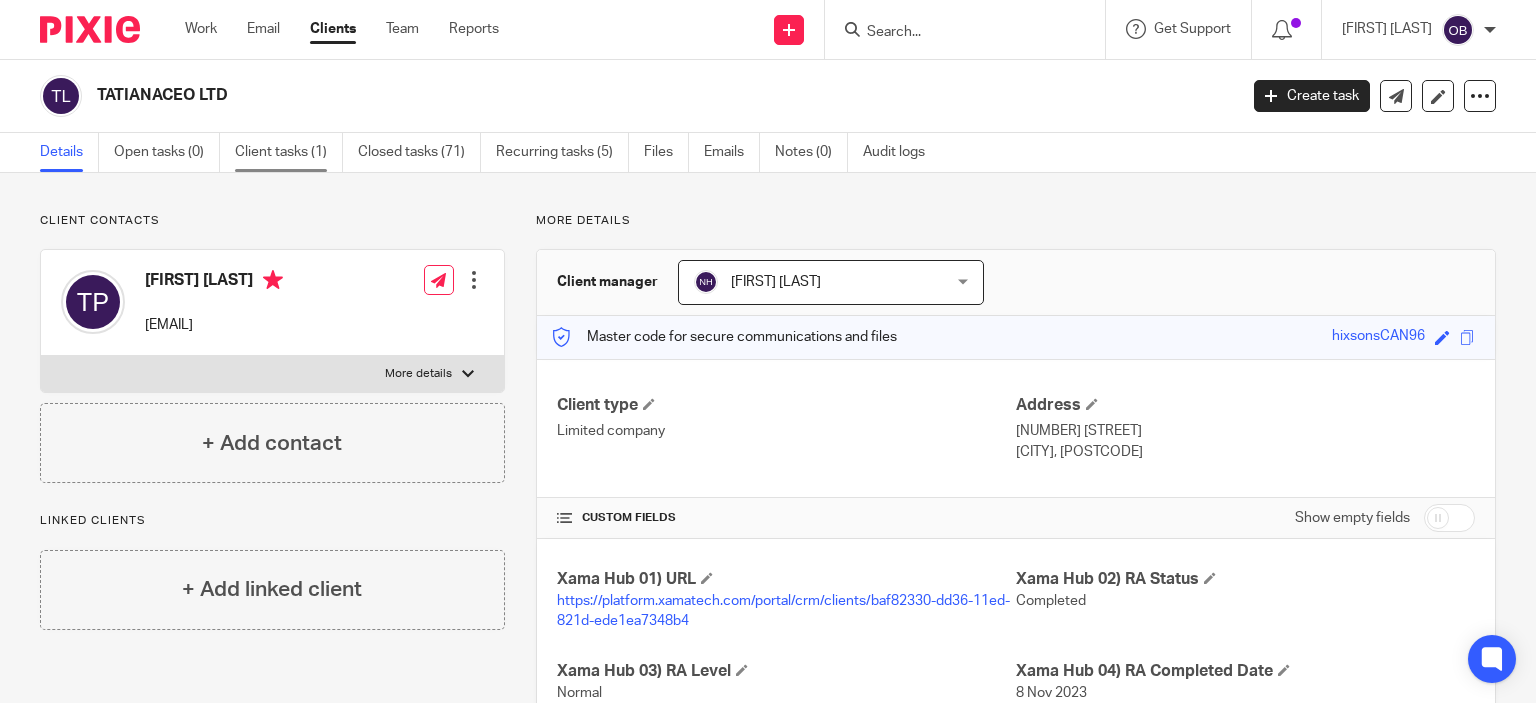 click on "Client tasks (1)" at bounding box center [289, 152] 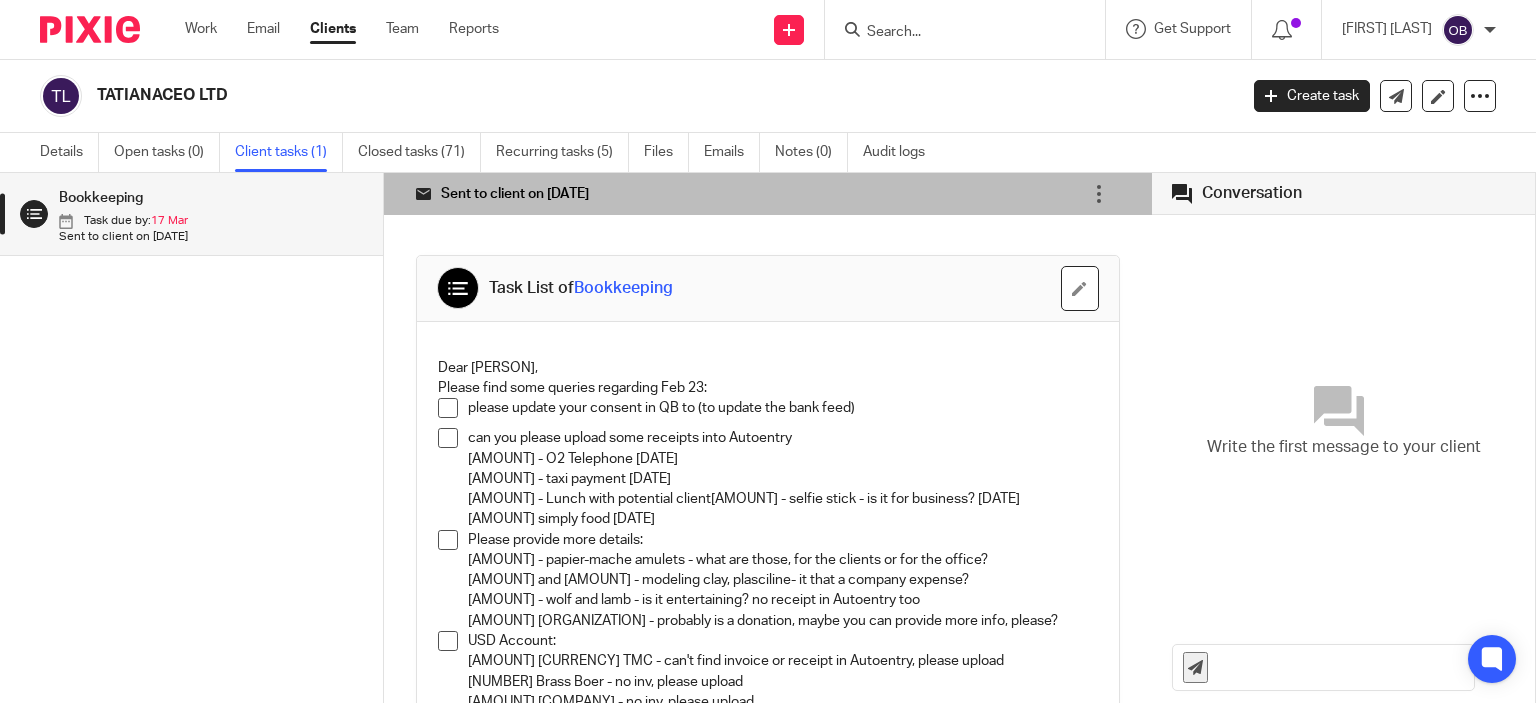 scroll, scrollTop: 0, scrollLeft: 0, axis: both 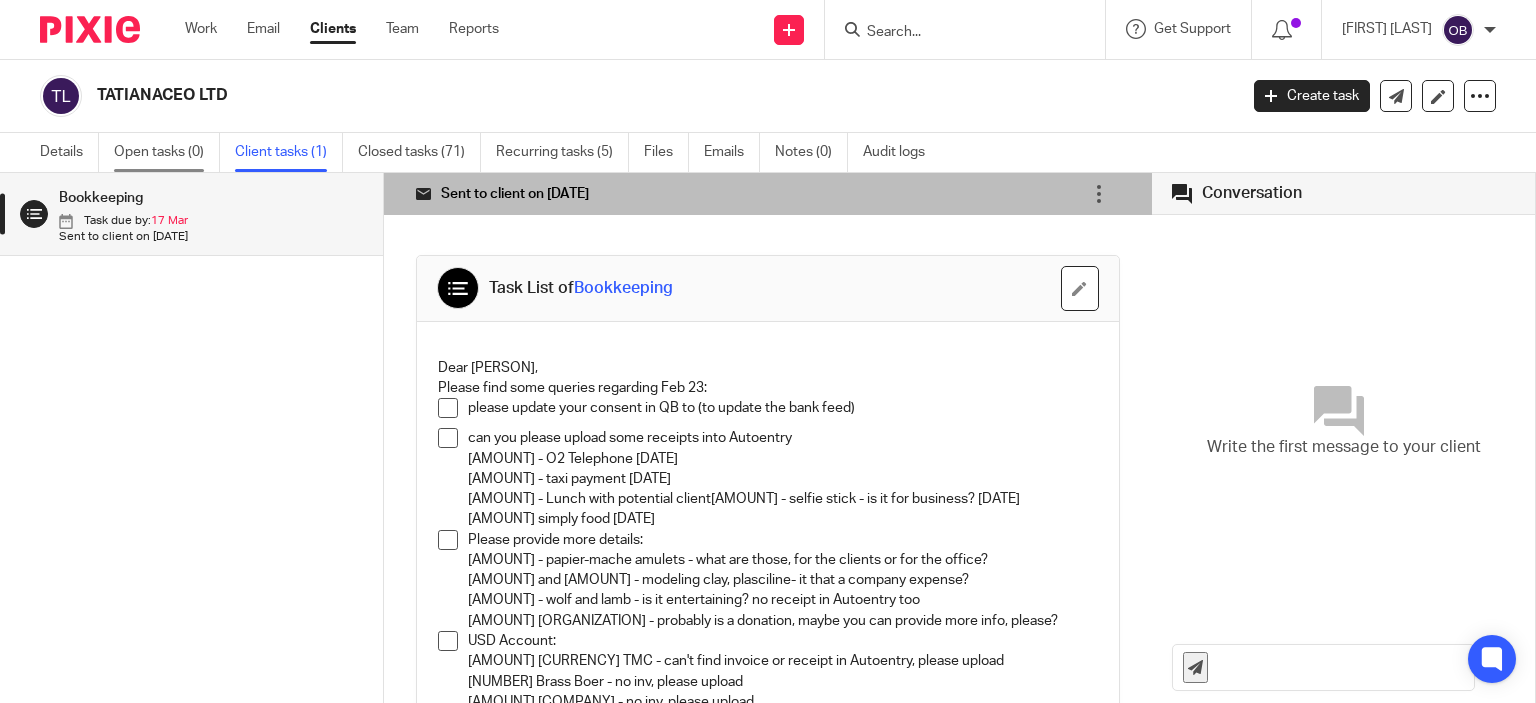click on "Open tasks (0)" at bounding box center (167, 152) 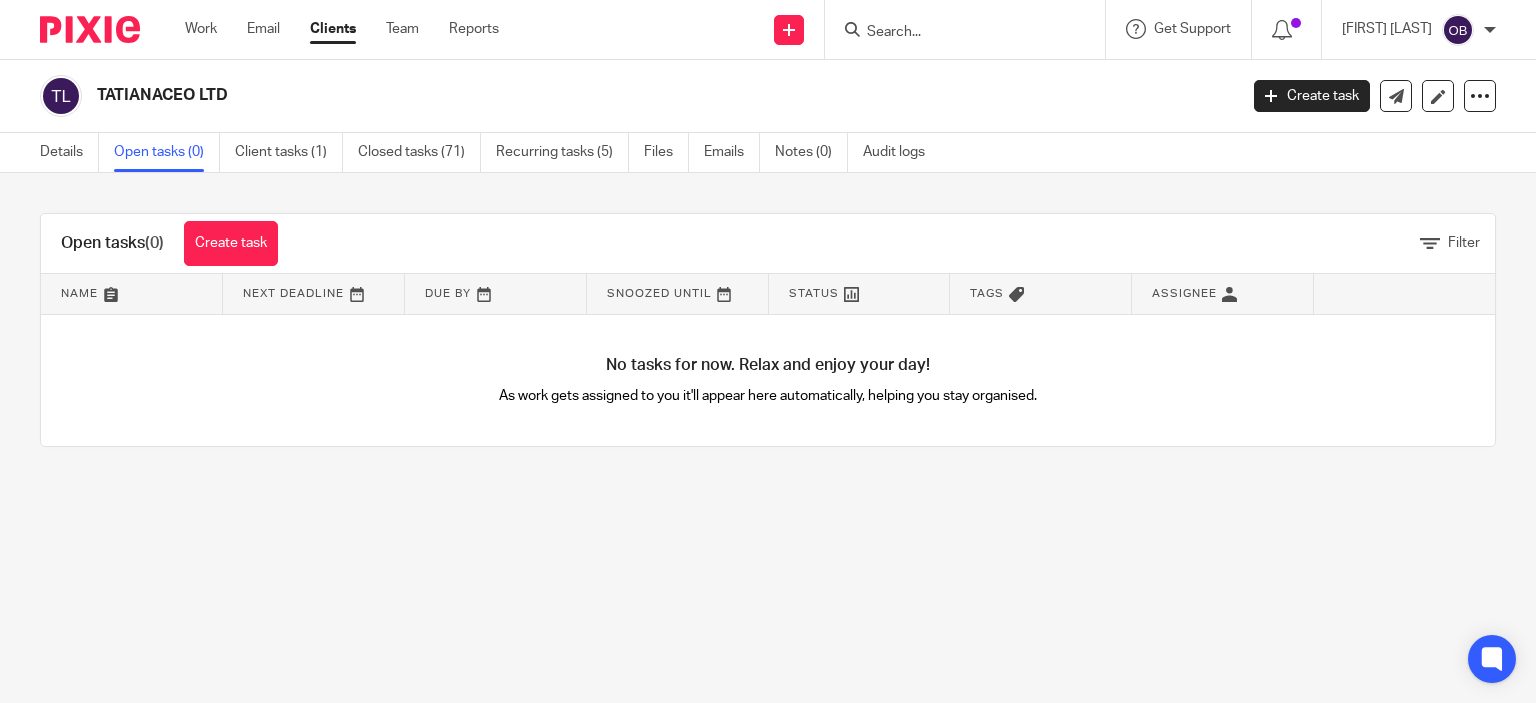 scroll, scrollTop: 0, scrollLeft: 0, axis: both 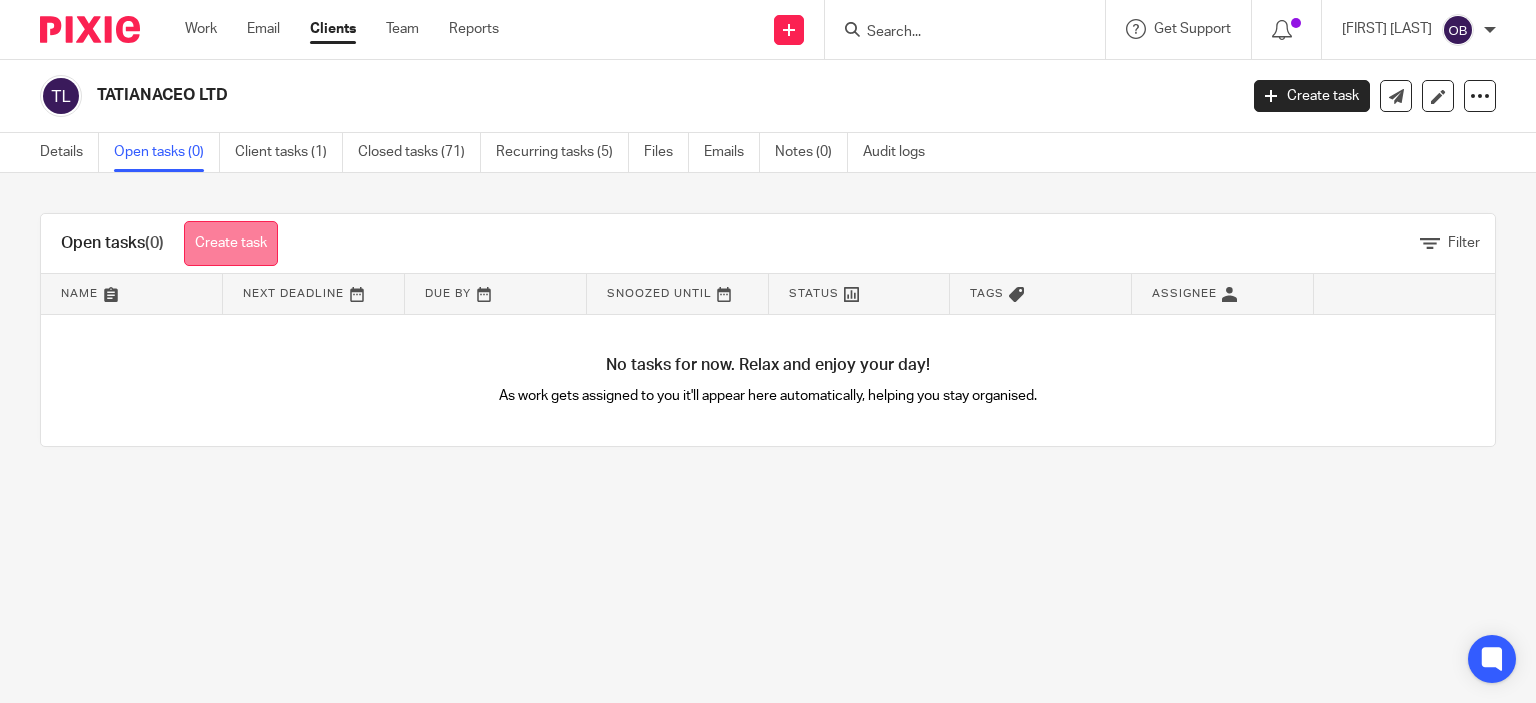 click on "Create task" at bounding box center (231, 243) 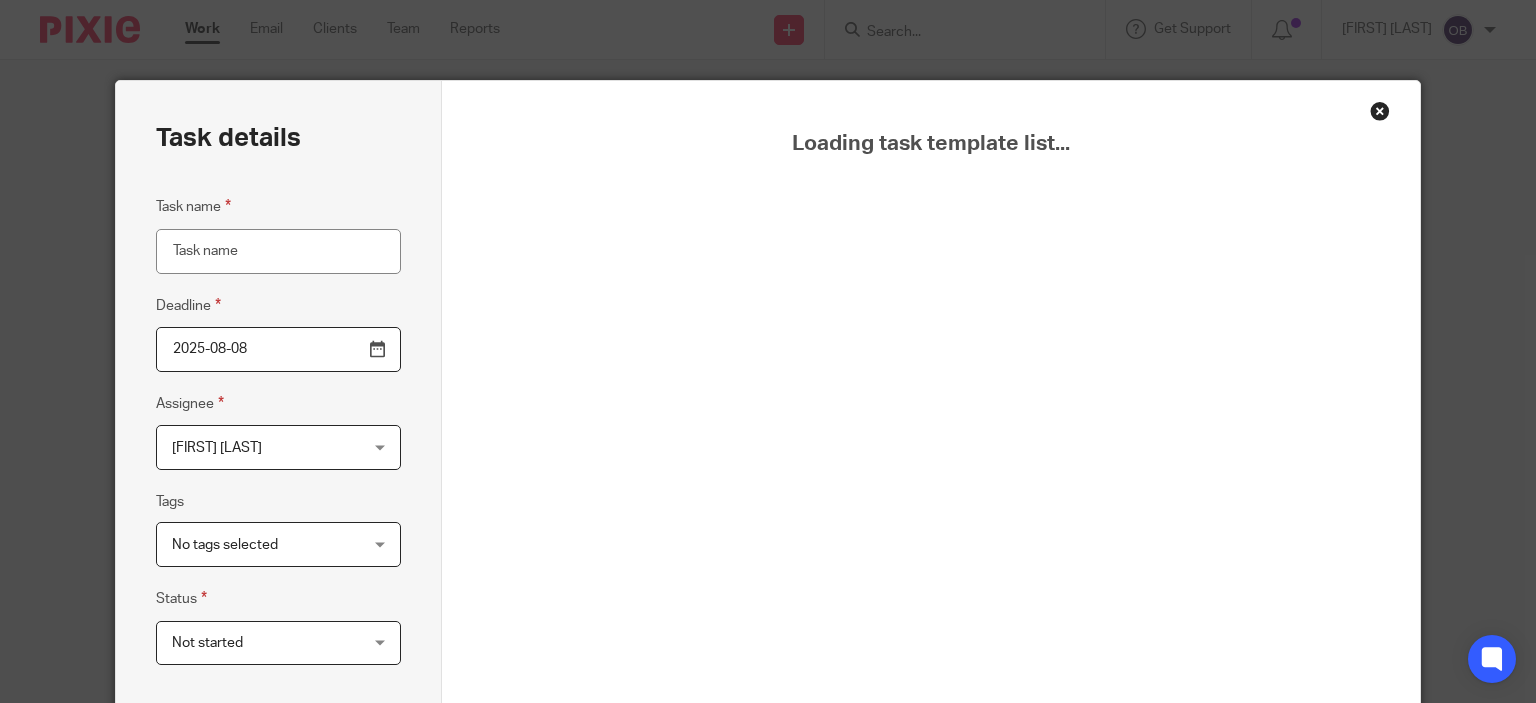 scroll, scrollTop: 0, scrollLeft: 0, axis: both 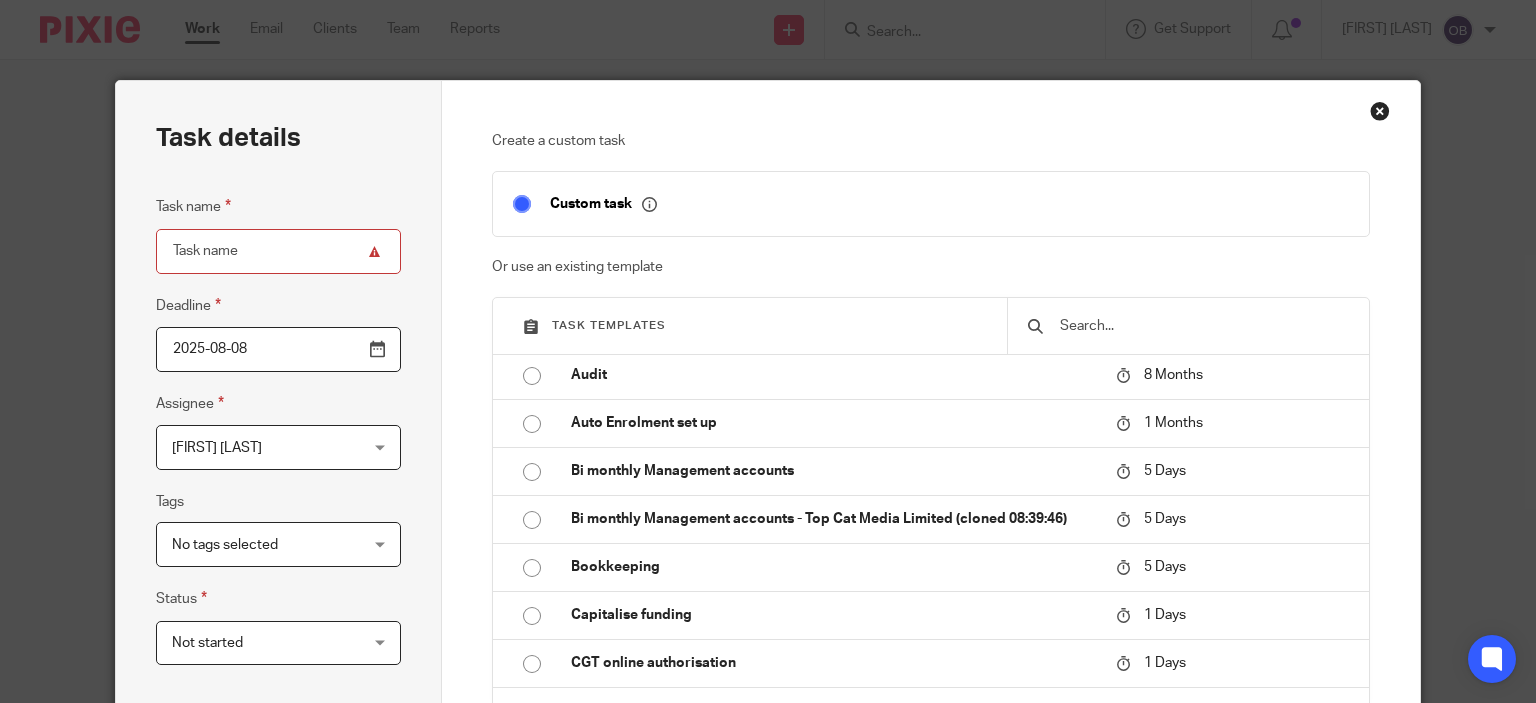 drag, startPoint x: 1375, startPoint y: 104, endPoint x: 1161, endPoint y: 147, distance: 218.27734 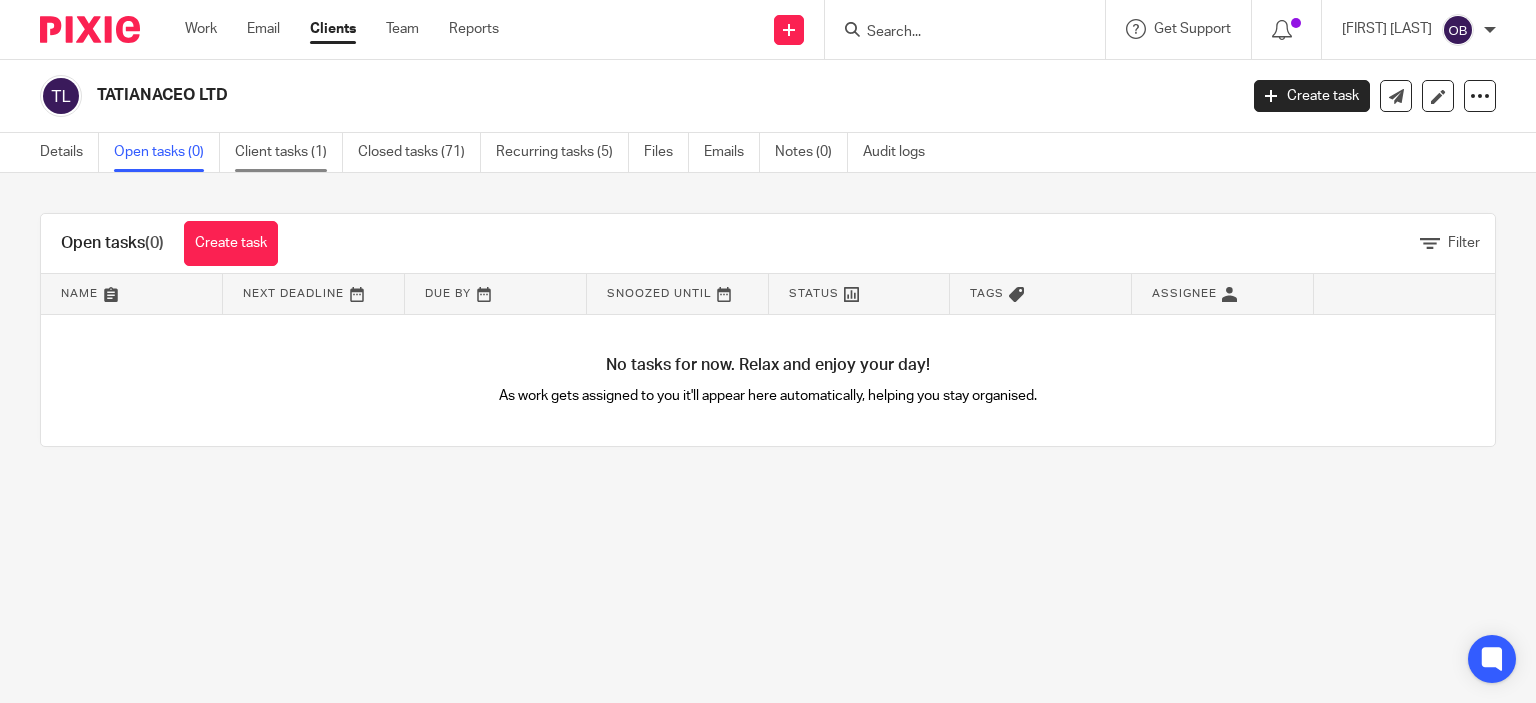 scroll, scrollTop: 0, scrollLeft: 0, axis: both 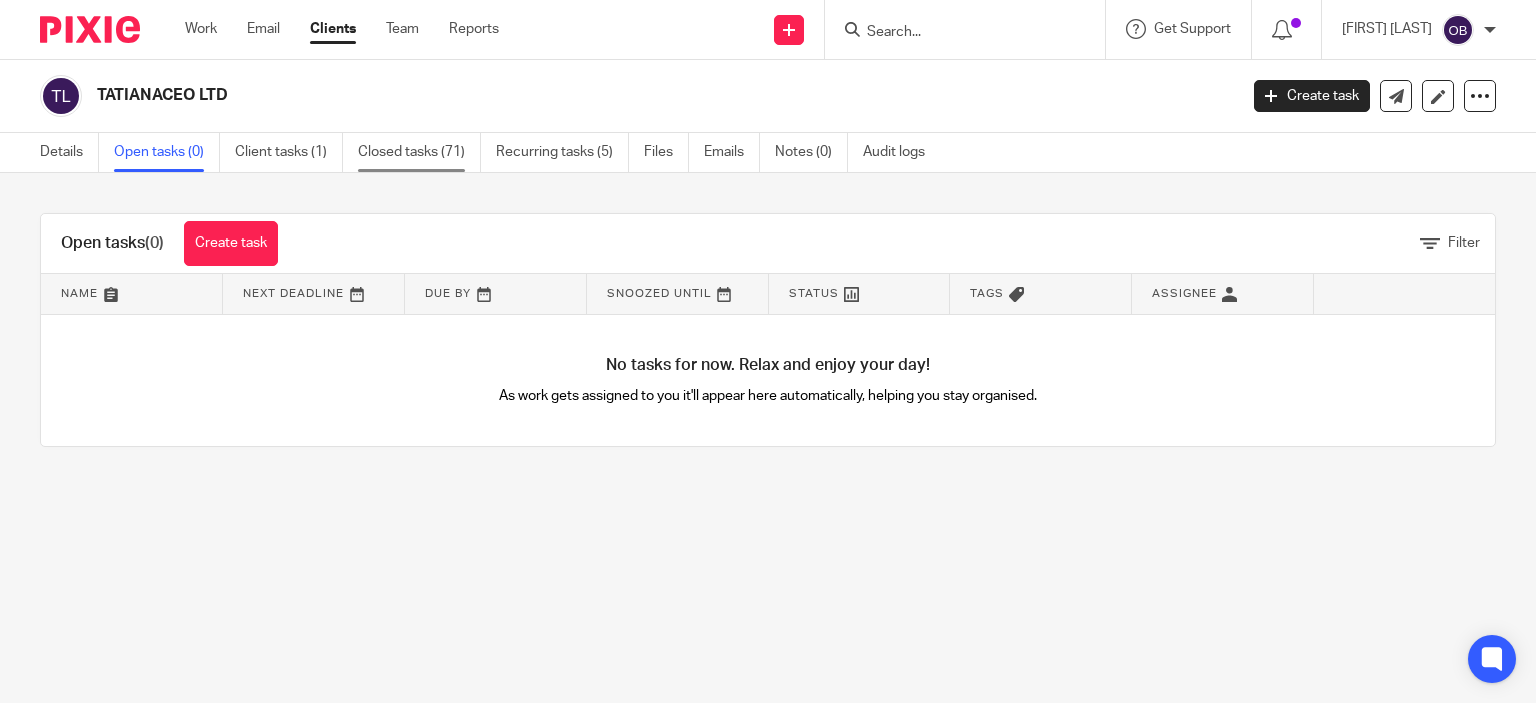 click on "Closed tasks (71)" at bounding box center [419, 152] 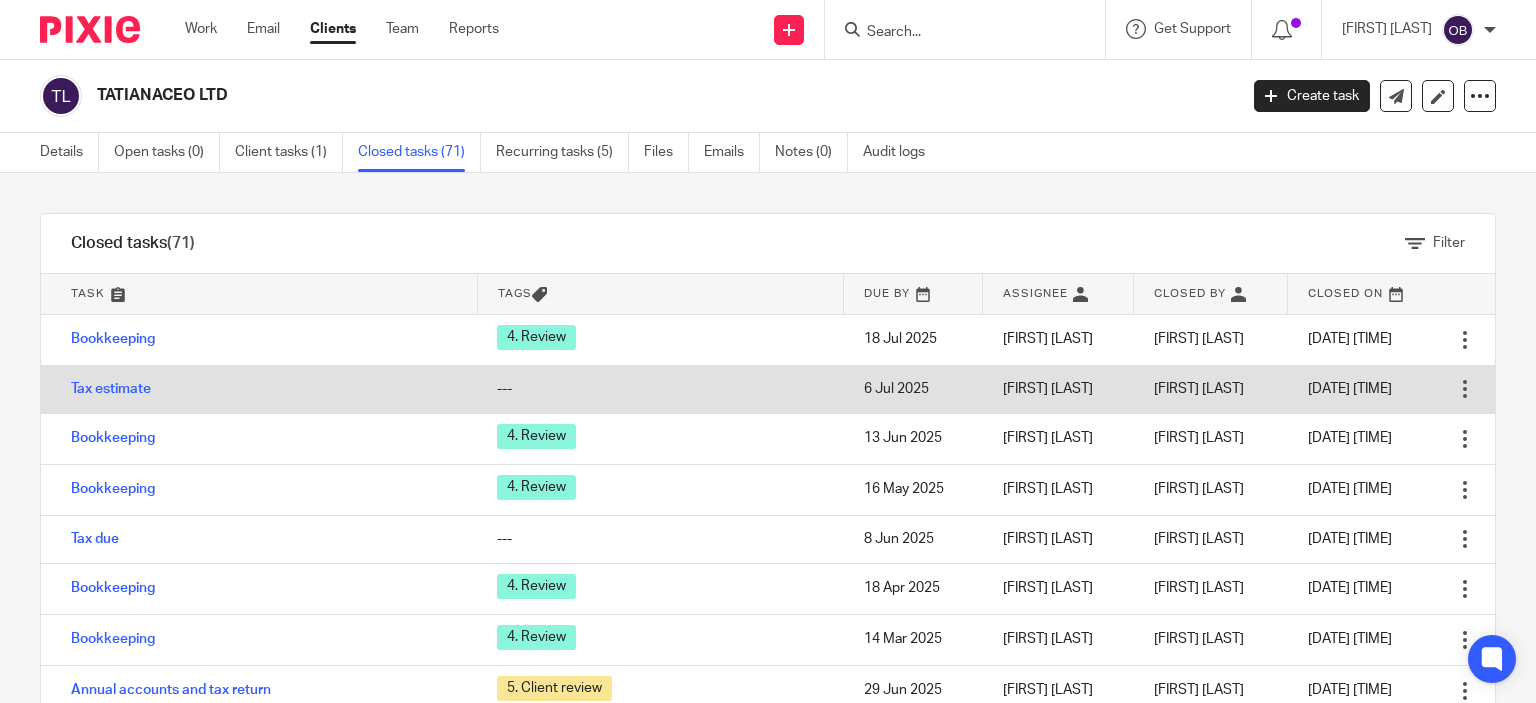 scroll, scrollTop: 0, scrollLeft: 0, axis: both 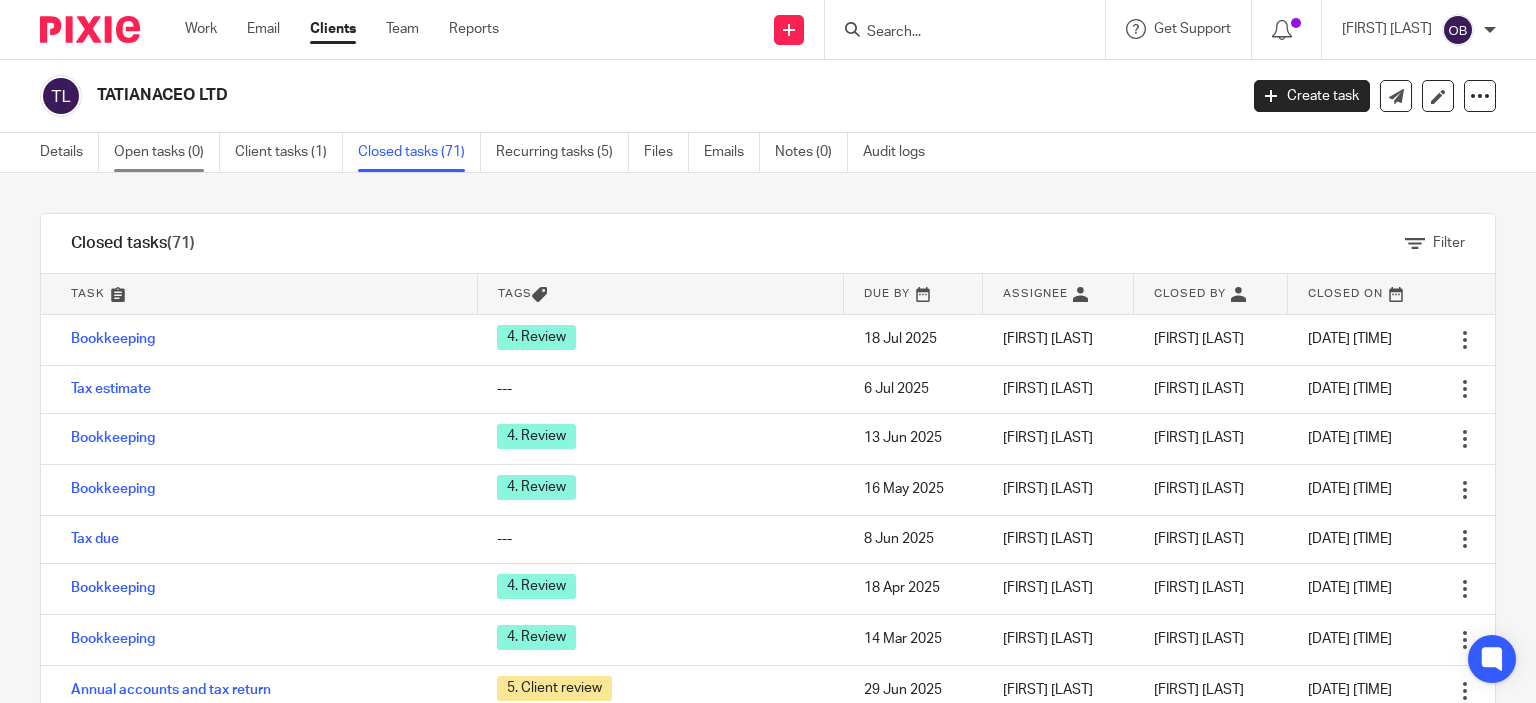 click on "Open tasks (0)" at bounding box center (167, 152) 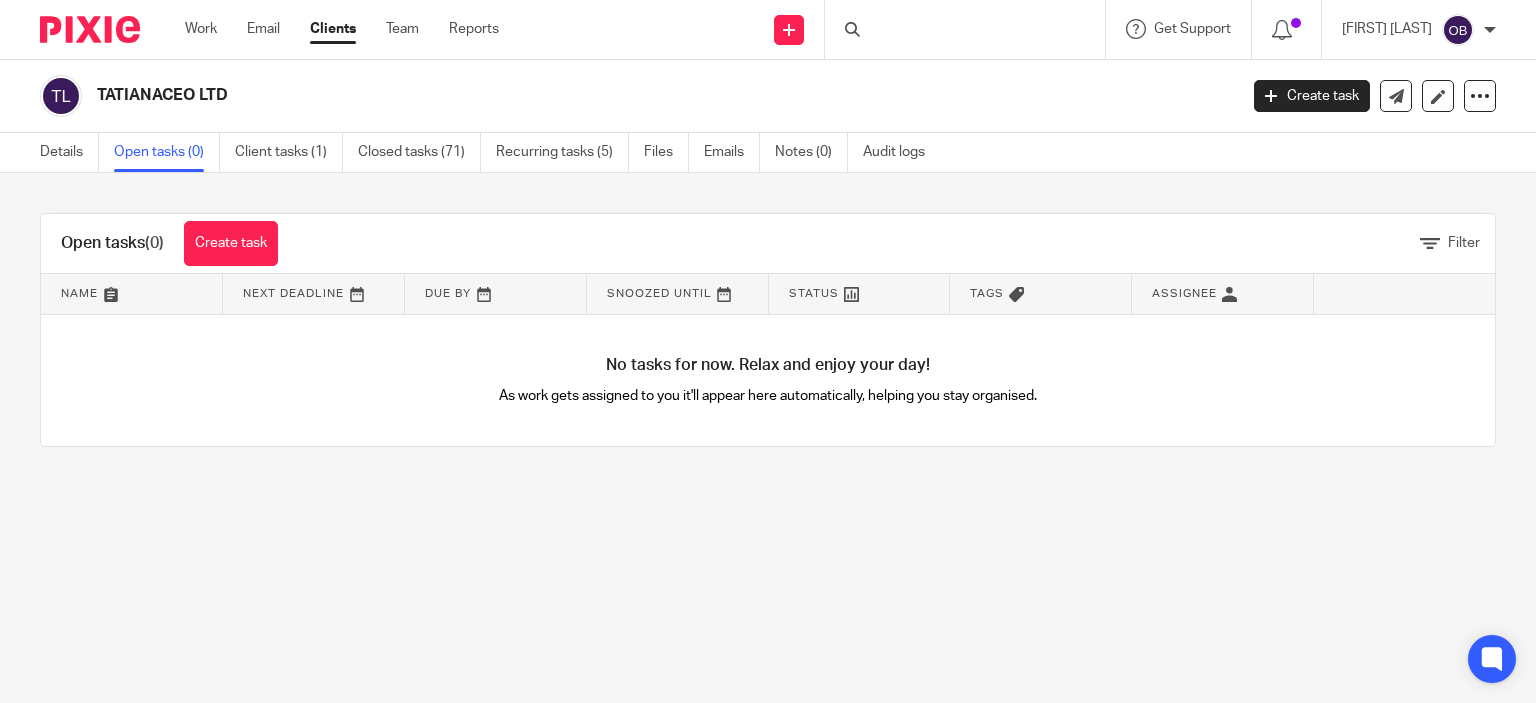 scroll, scrollTop: 0, scrollLeft: 0, axis: both 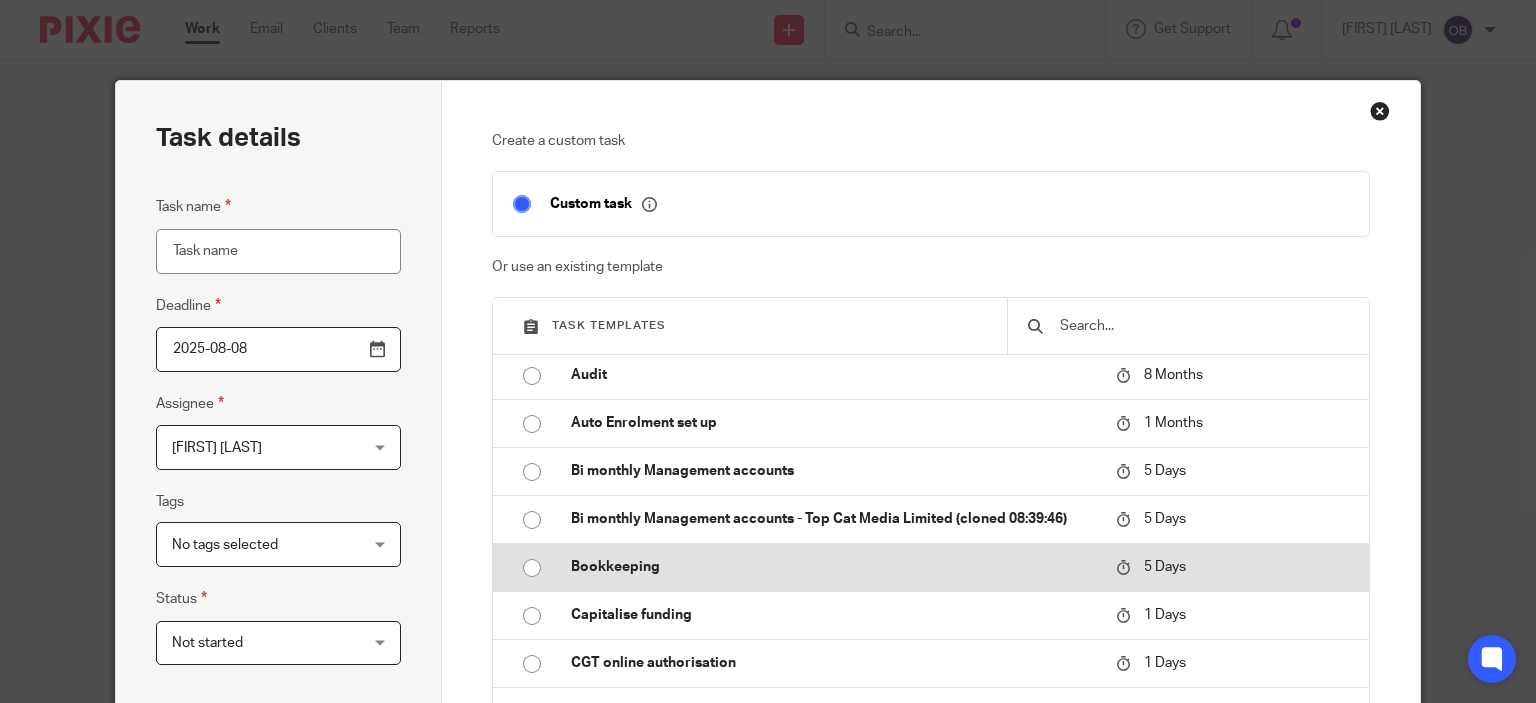 click at bounding box center (532, 568) 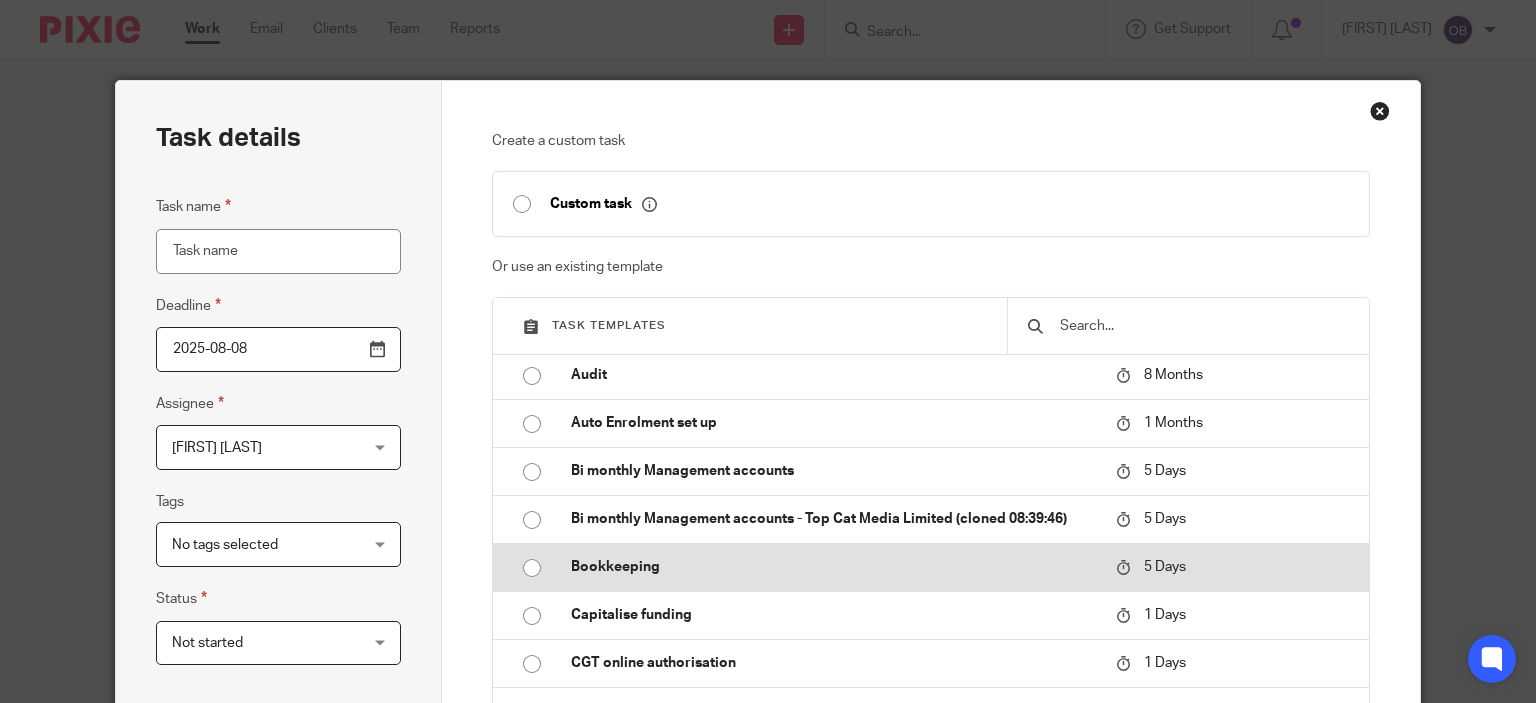 type on "2025-08-13" 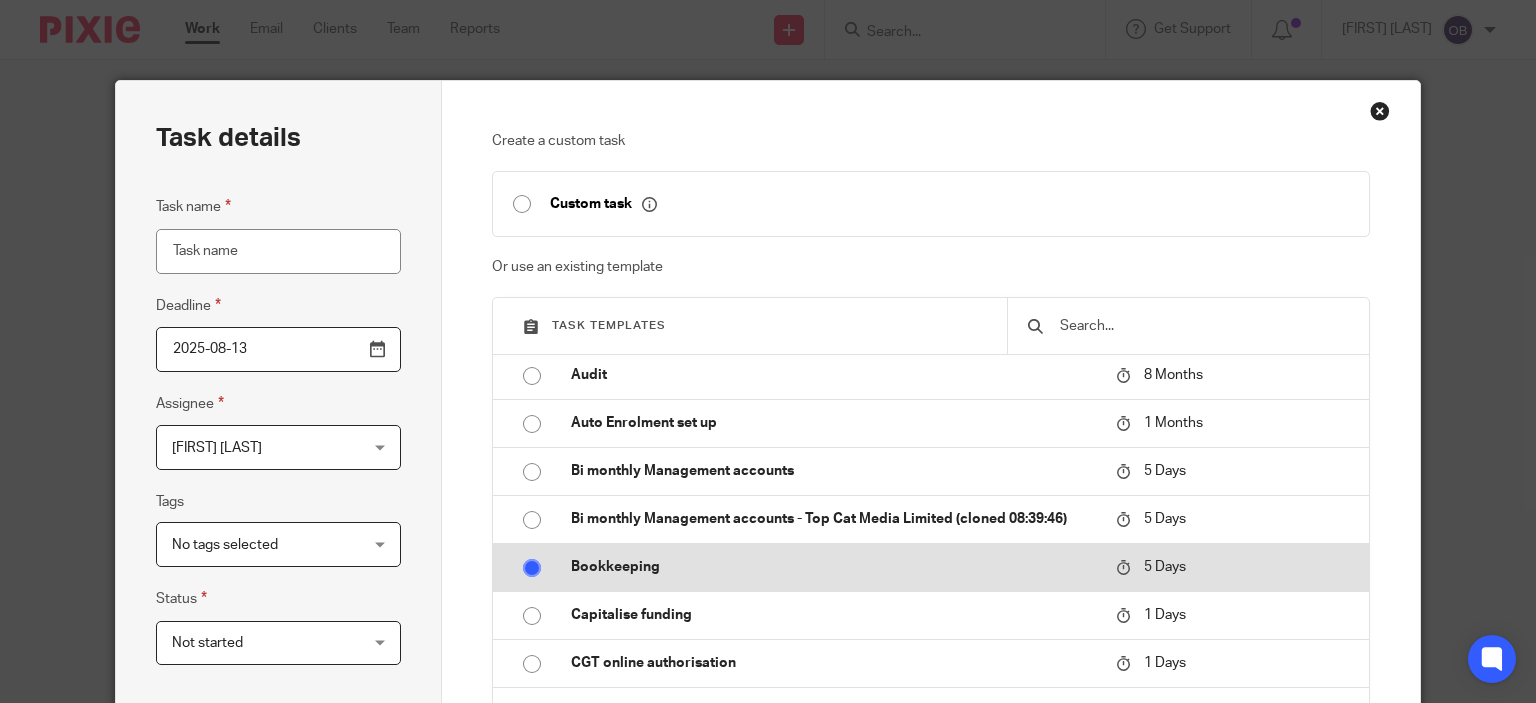 type on "Bookkeeping" 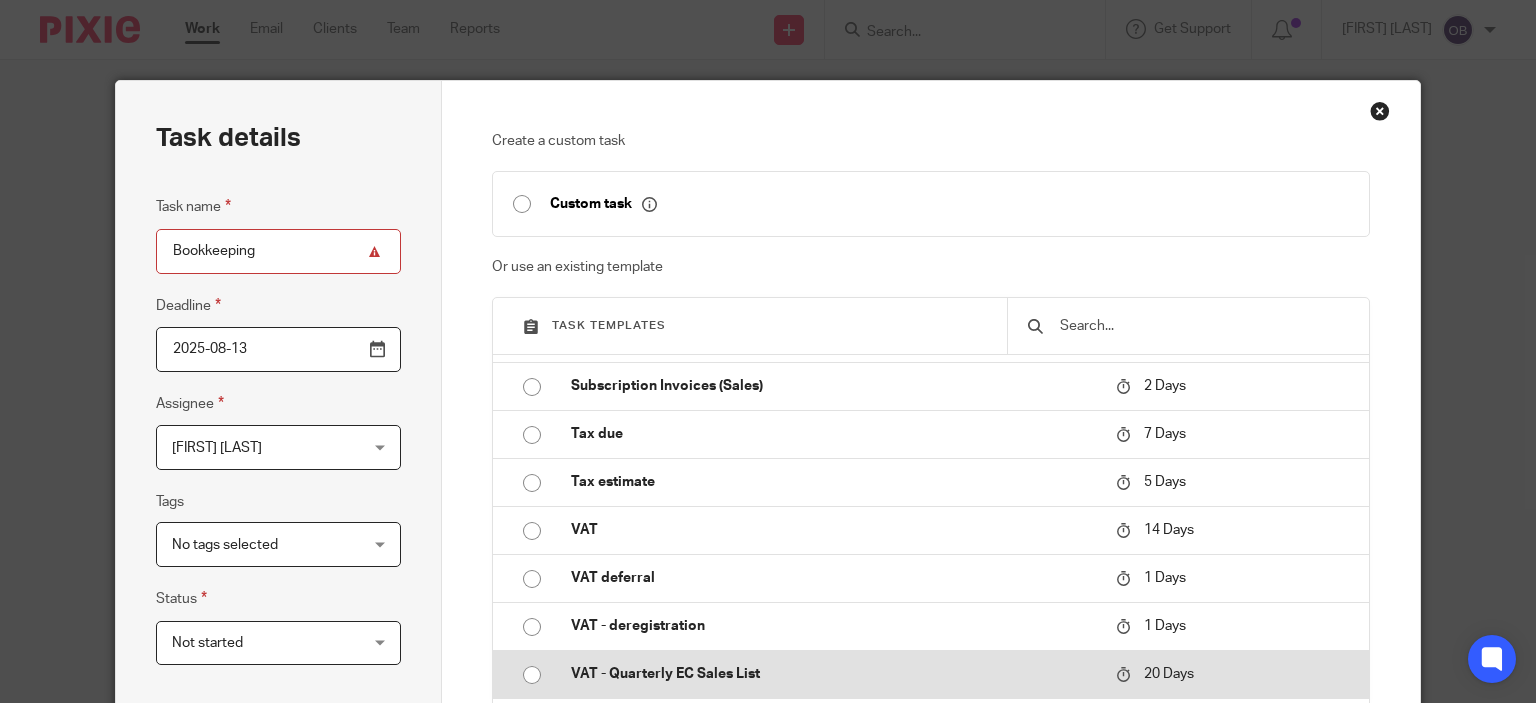 scroll, scrollTop: 1856, scrollLeft: 0, axis: vertical 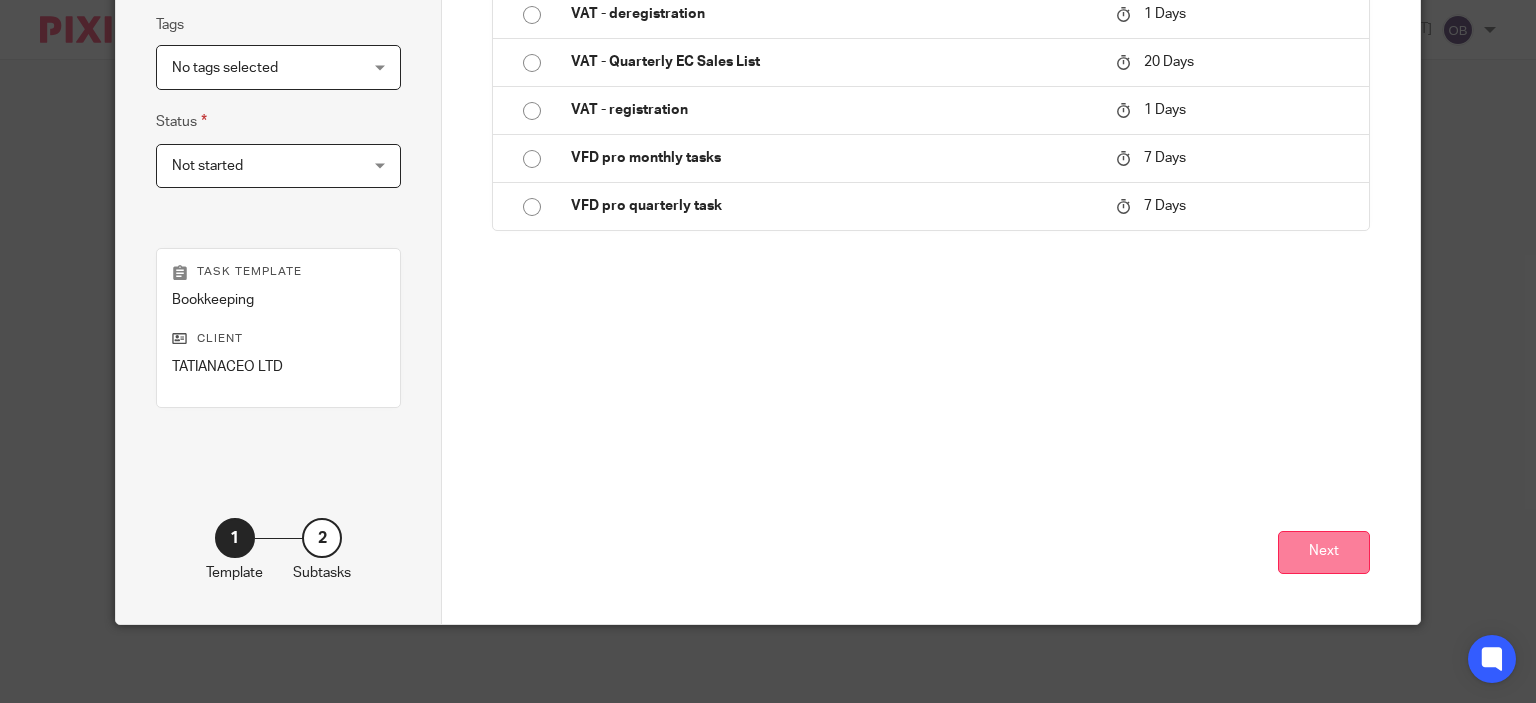 click on "Next" at bounding box center [1324, 552] 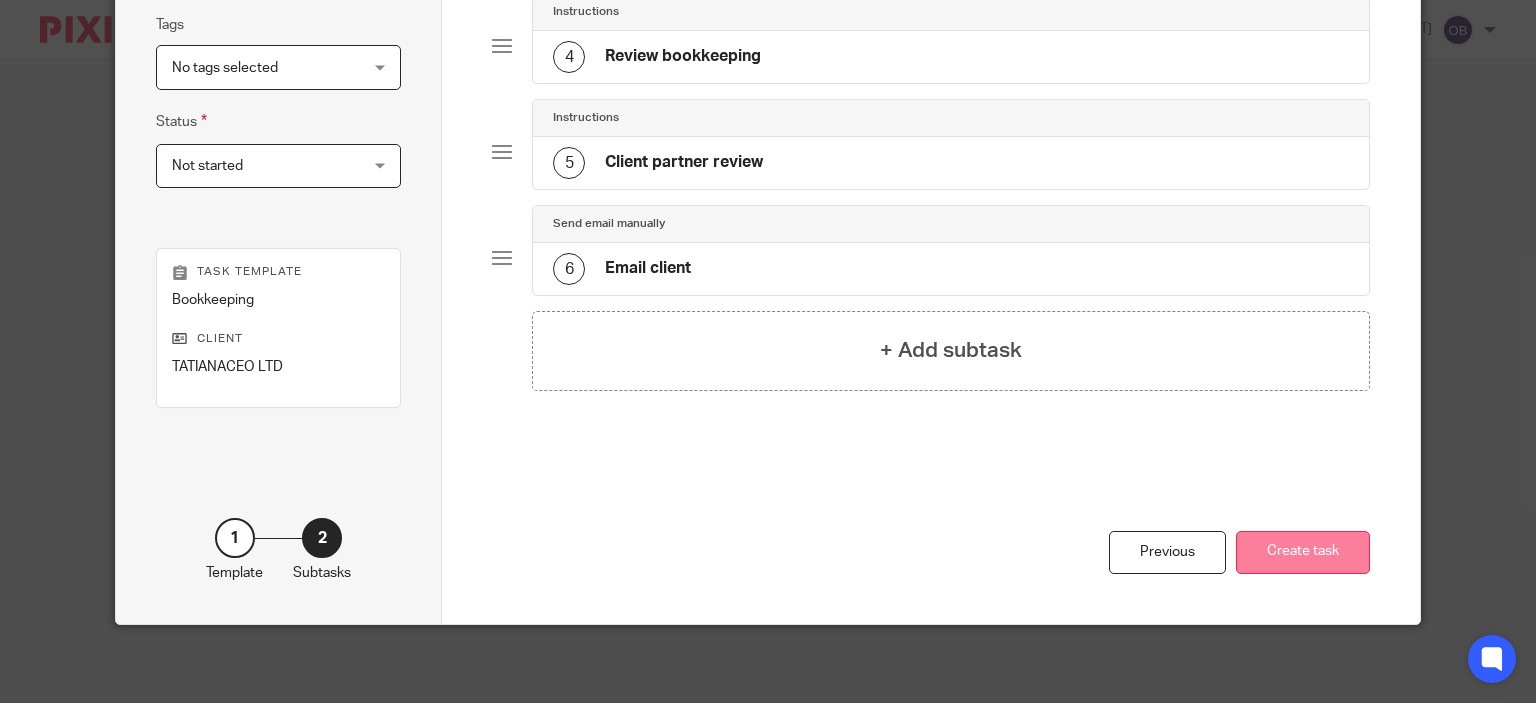 click on "Create task" at bounding box center (1303, 552) 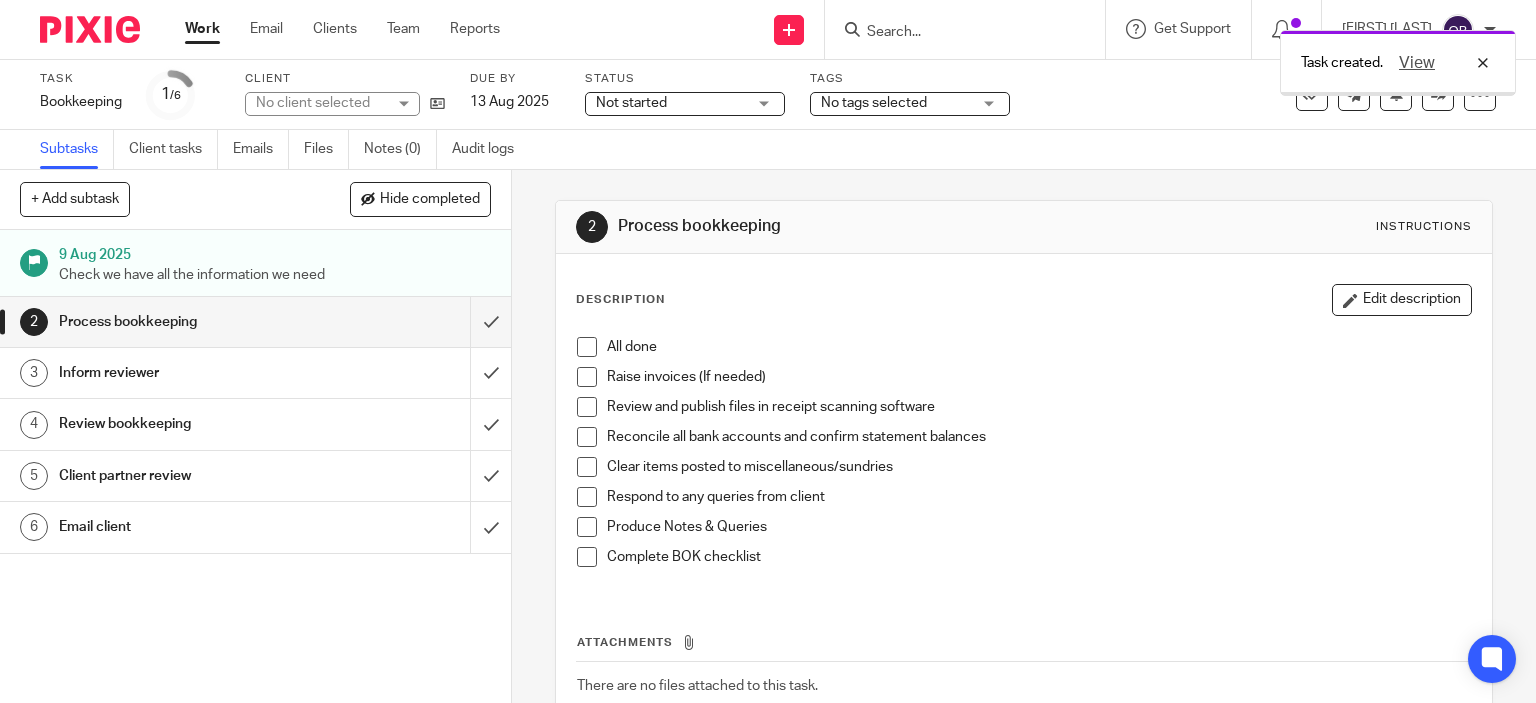 scroll, scrollTop: 0, scrollLeft: 0, axis: both 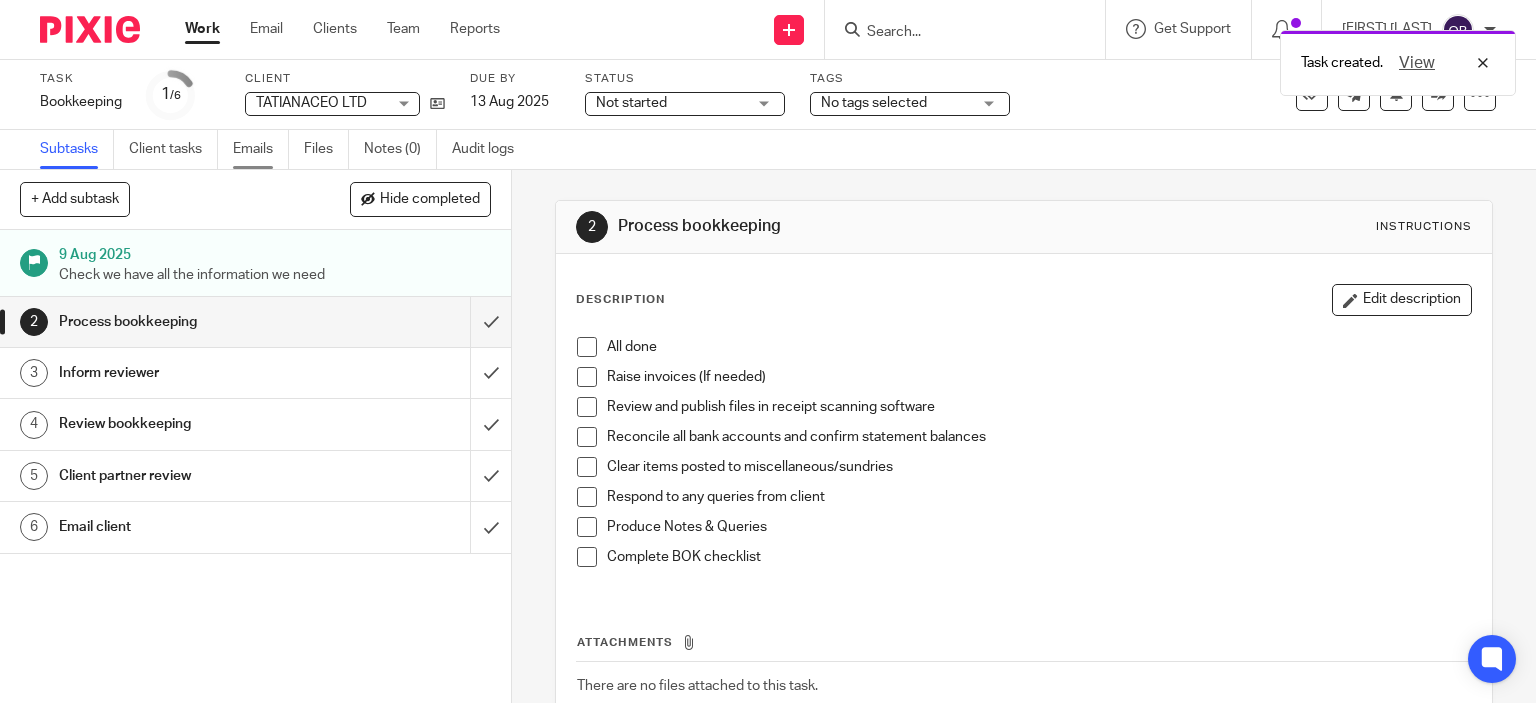 click on "Work" at bounding box center (202, 29) 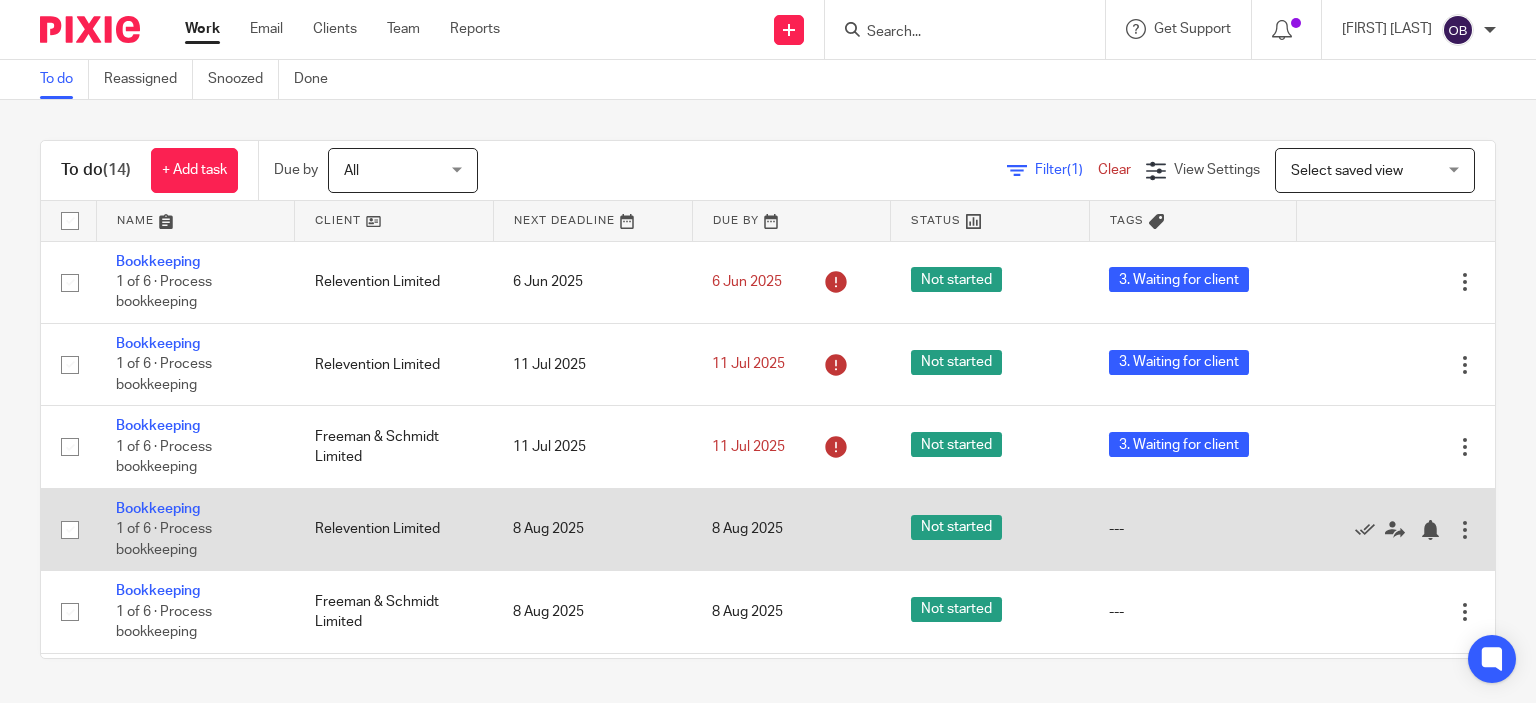 scroll, scrollTop: 0, scrollLeft: 0, axis: both 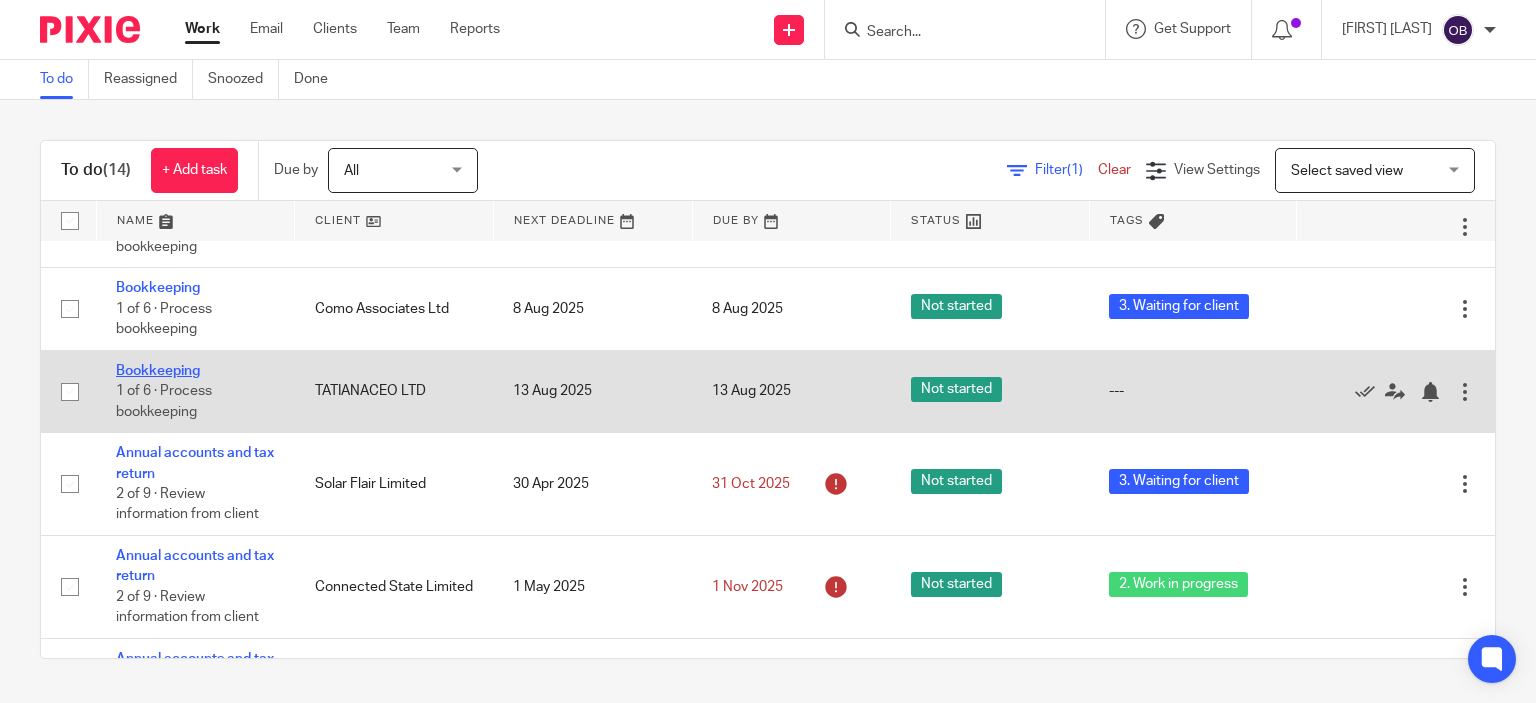 click on "Bookkeeping" at bounding box center [158, 371] 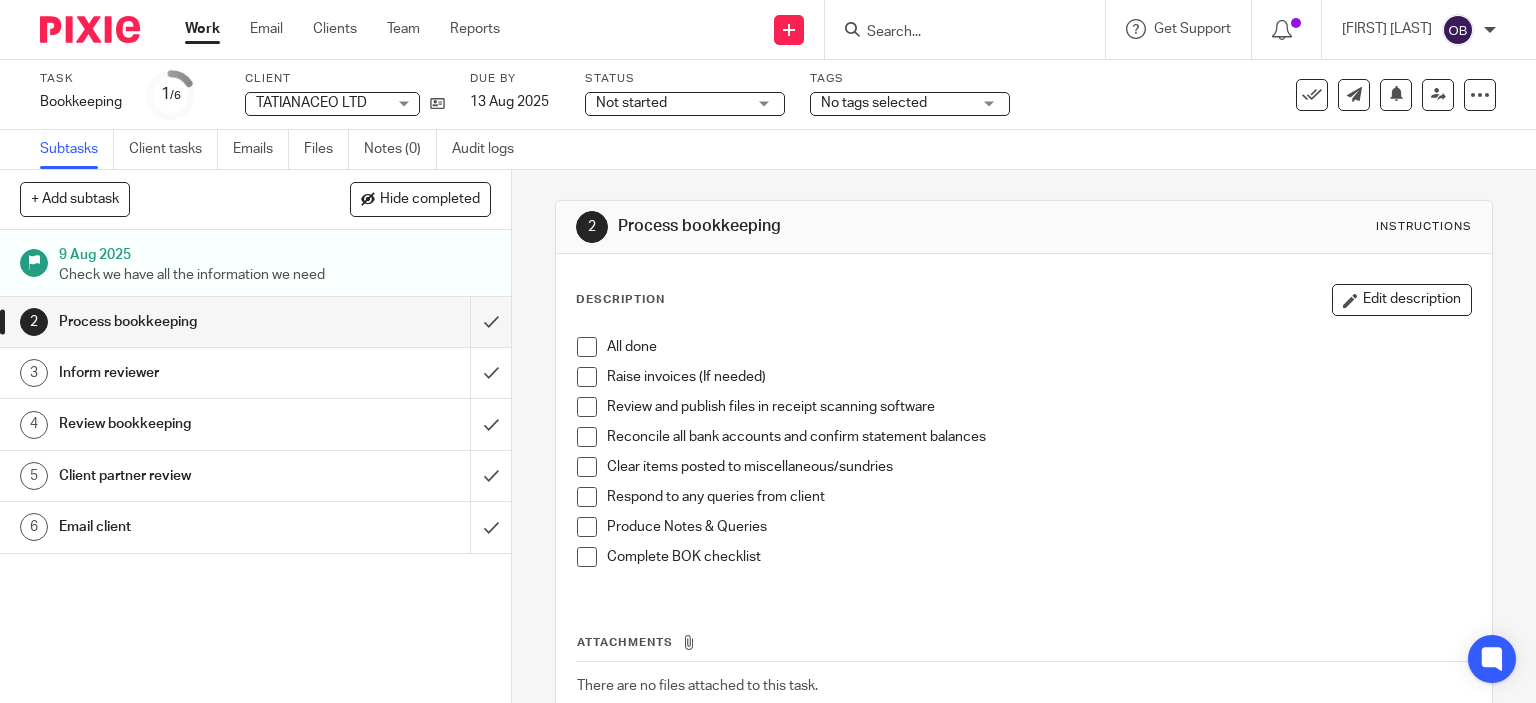 scroll, scrollTop: 0, scrollLeft: 0, axis: both 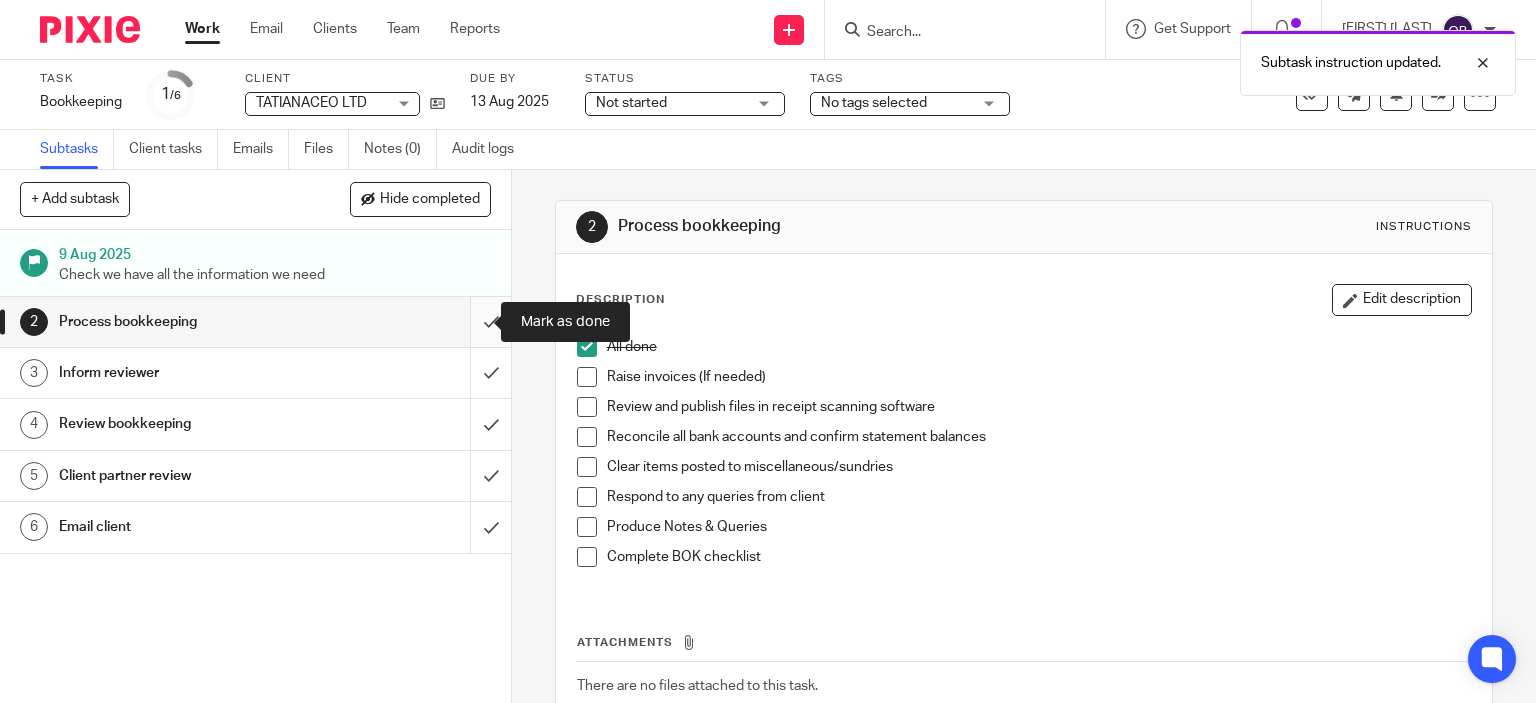 click at bounding box center [255, 322] 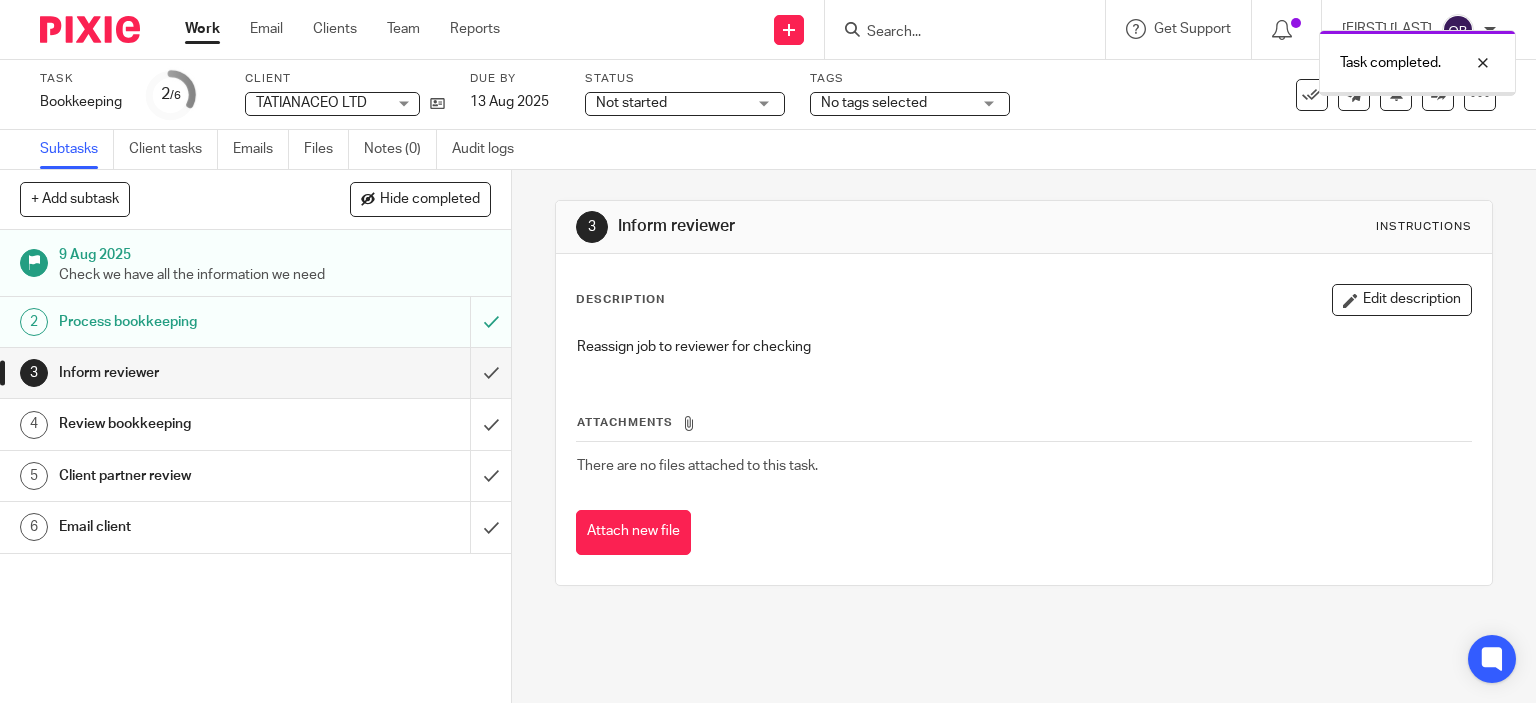 scroll, scrollTop: 0, scrollLeft: 0, axis: both 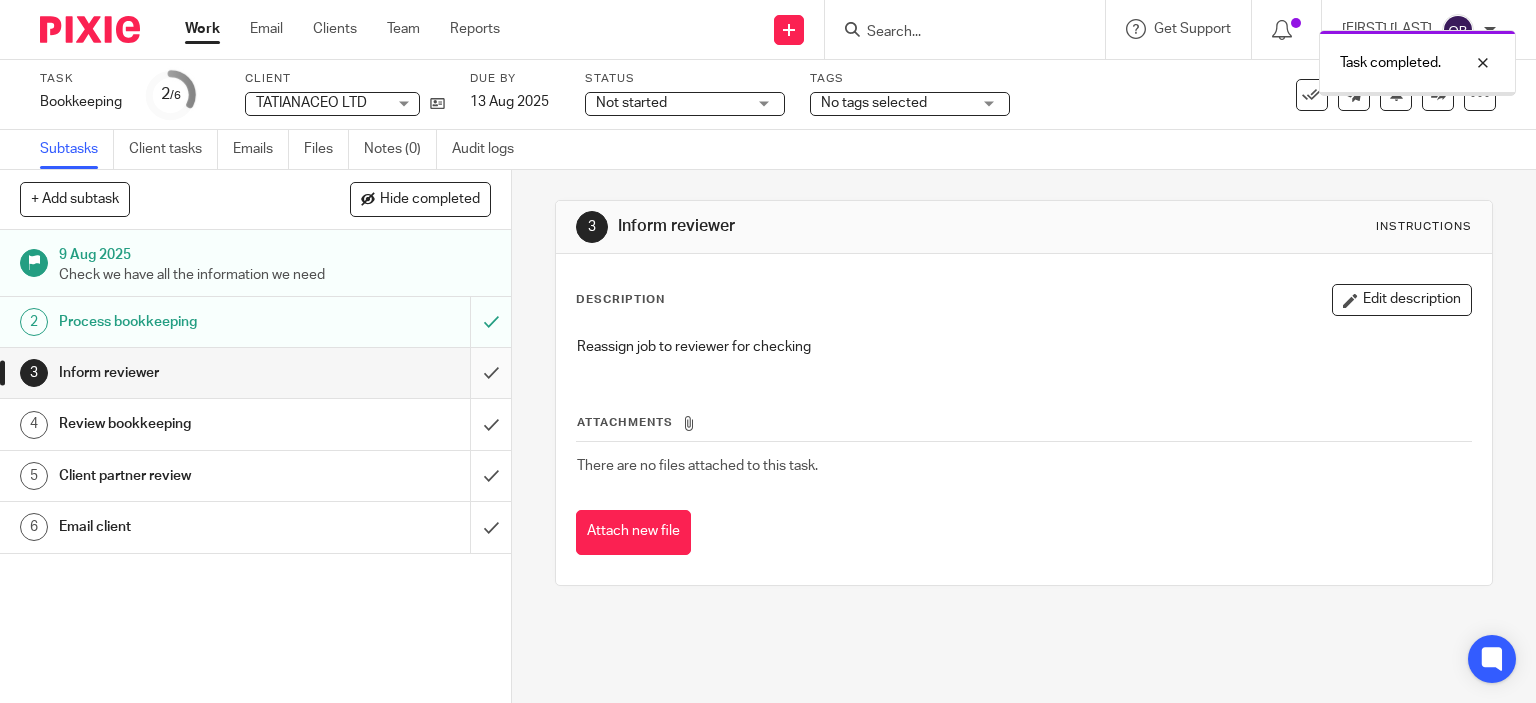 click at bounding box center [255, 373] 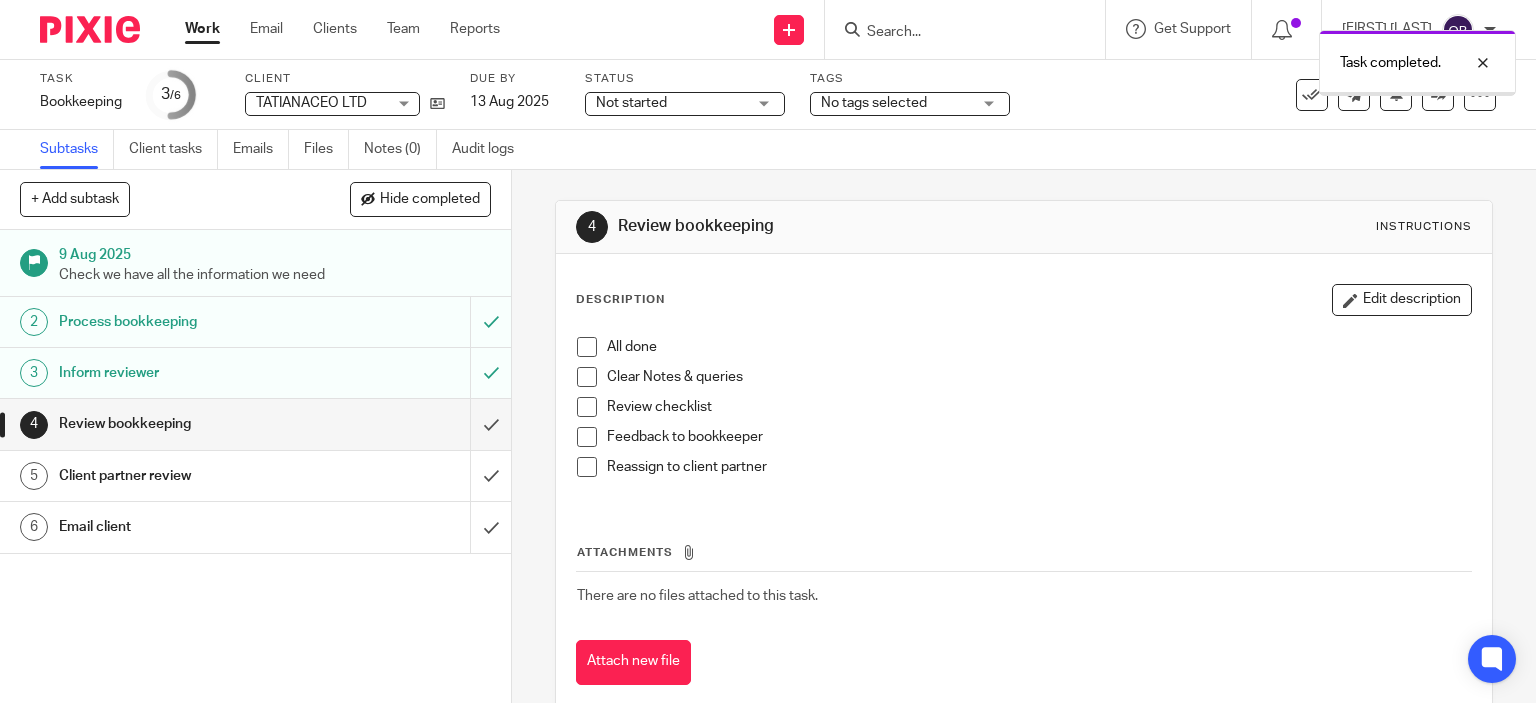 scroll, scrollTop: 0, scrollLeft: 0, axis: both 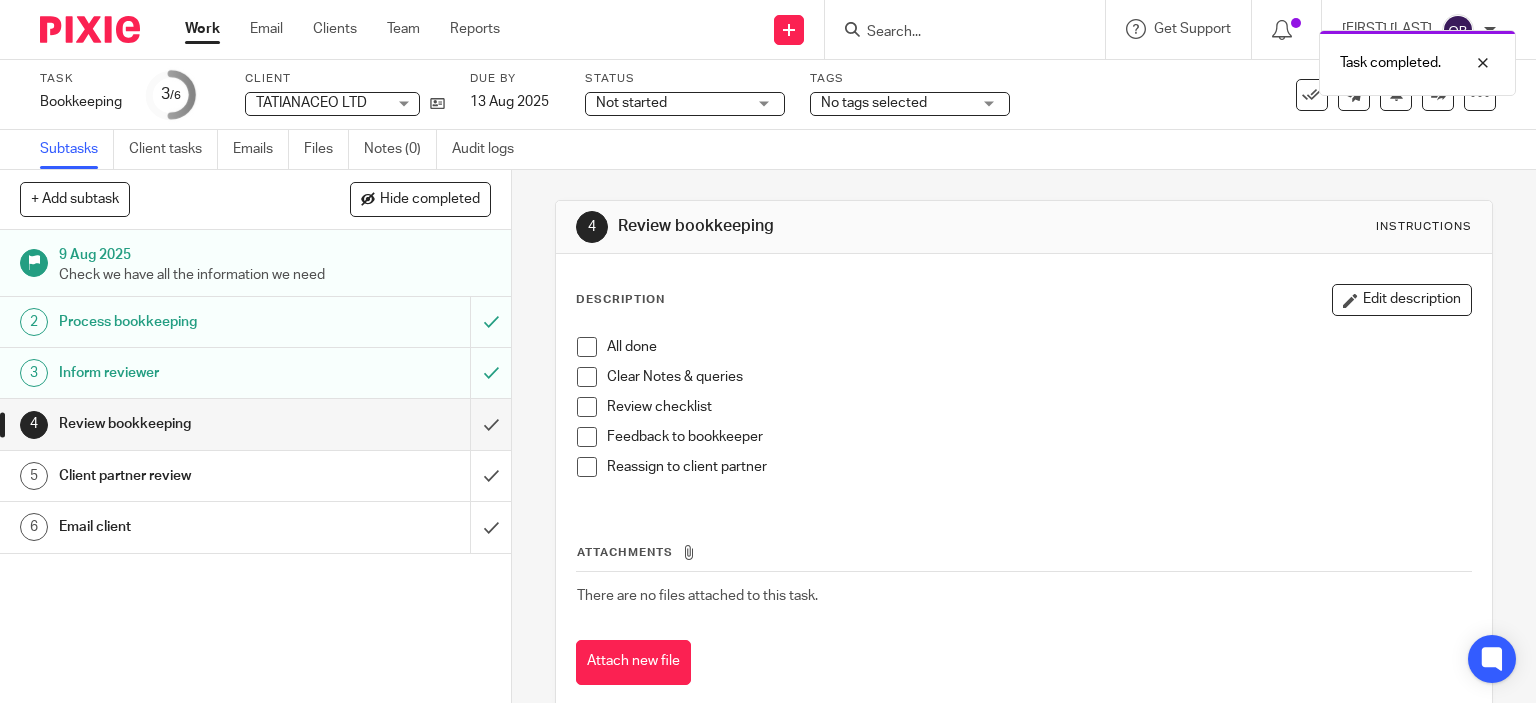 click on "Not started" at bounding box center [671, 103] 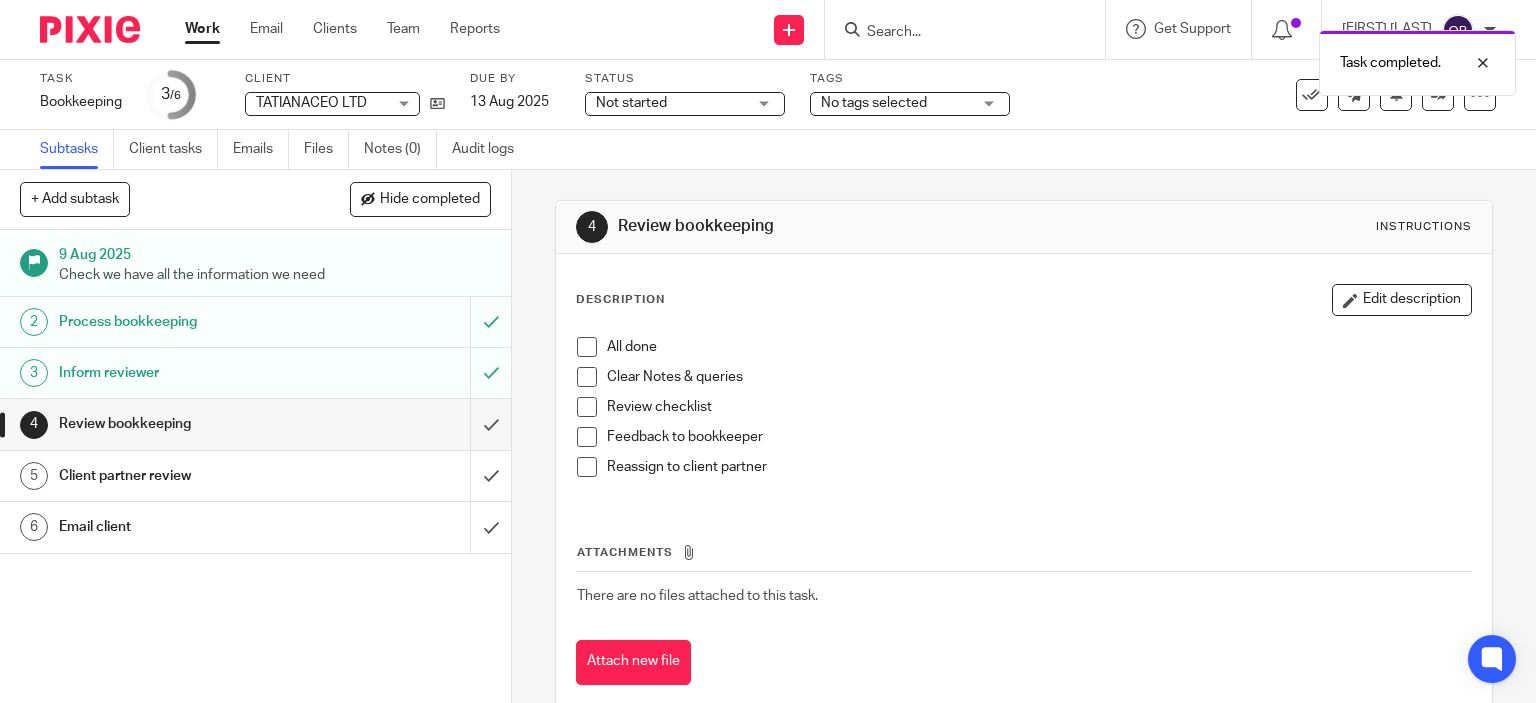 click on "No tags selected" at bounding box center (874, 103) 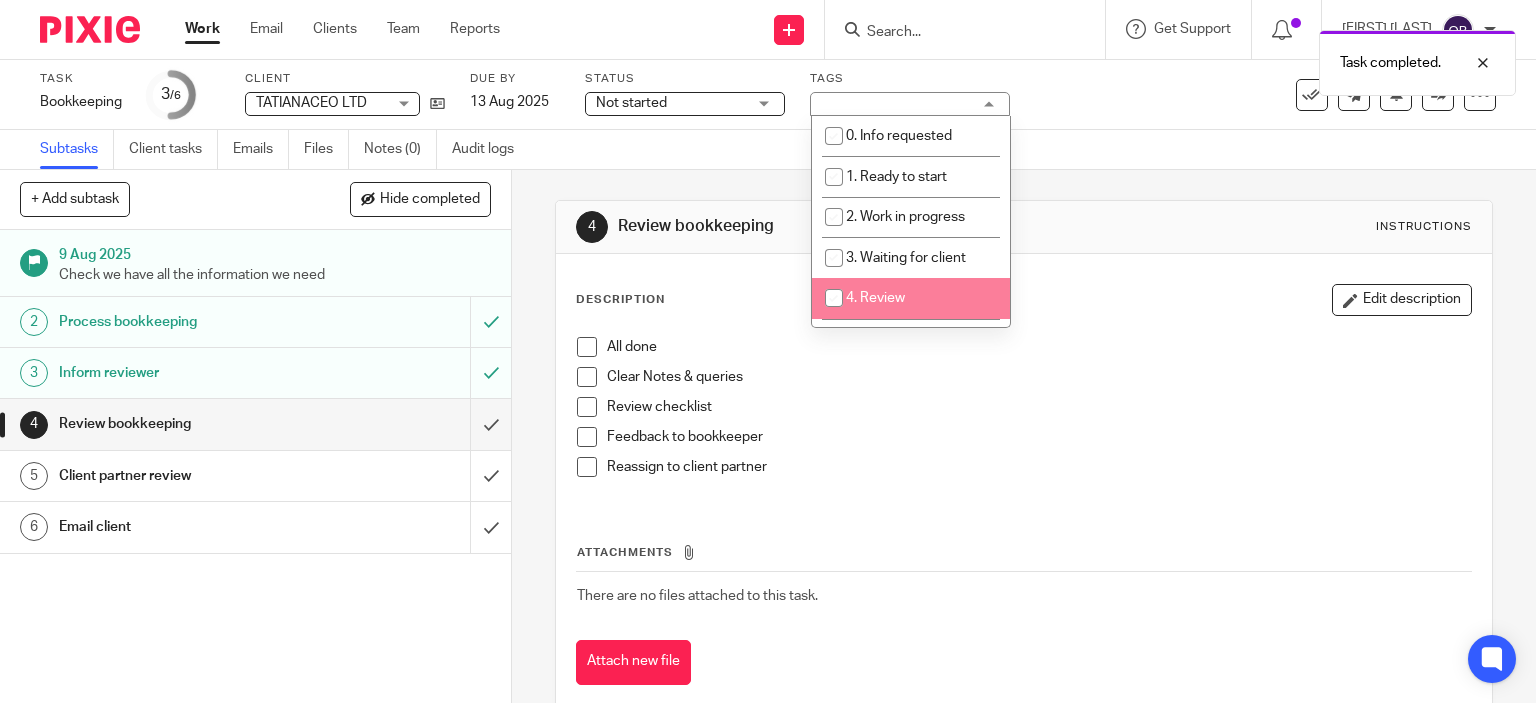 click at bounding box center [834, 298] 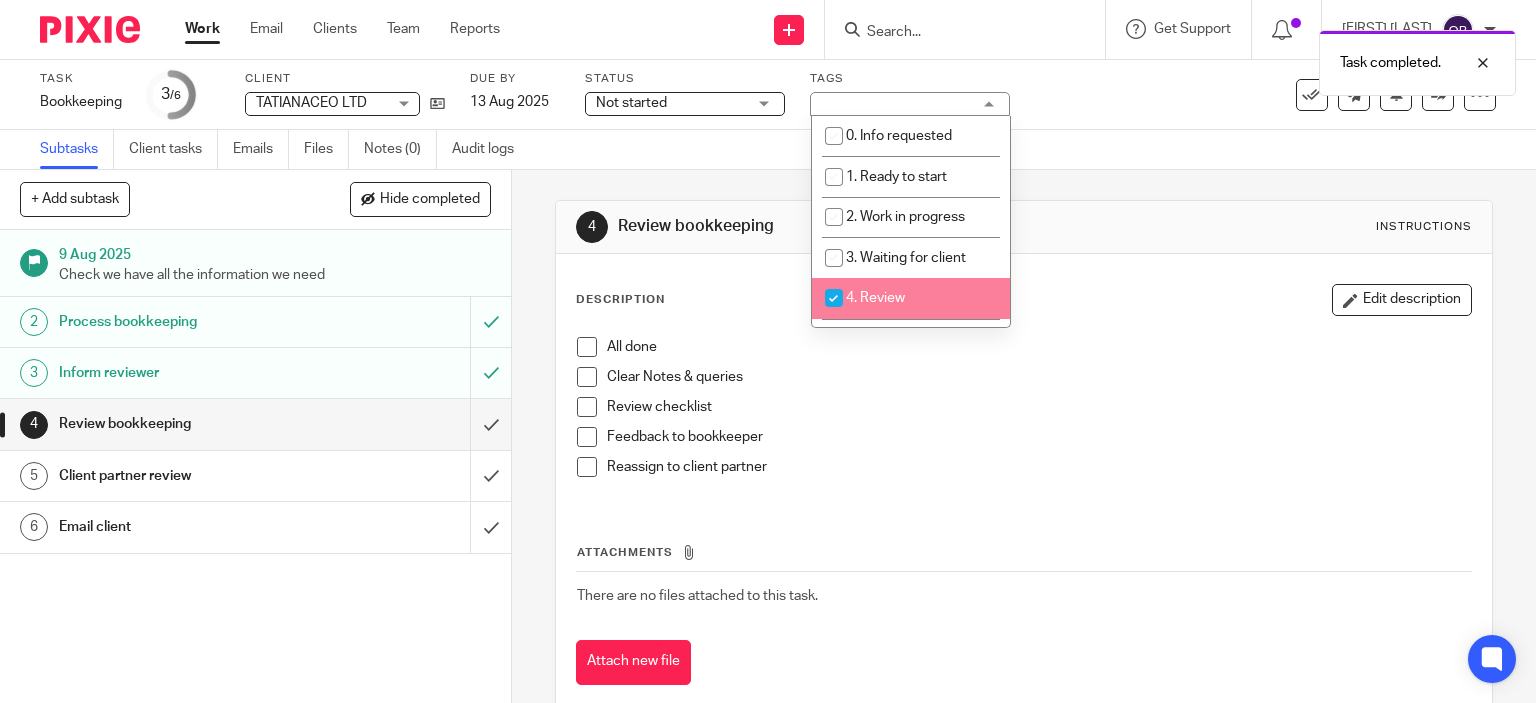 checkbox on "true" 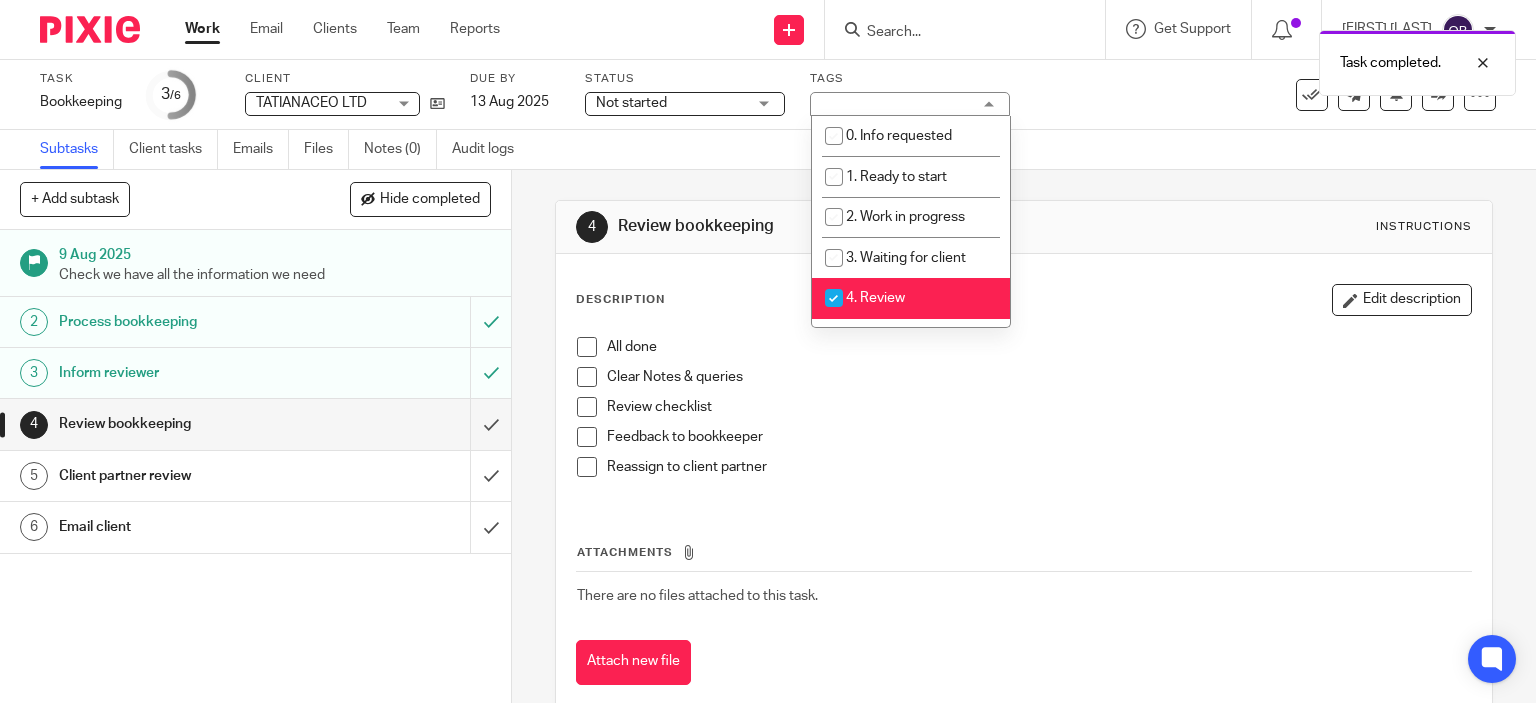 click on "Work" at bounding box center [202, 29] 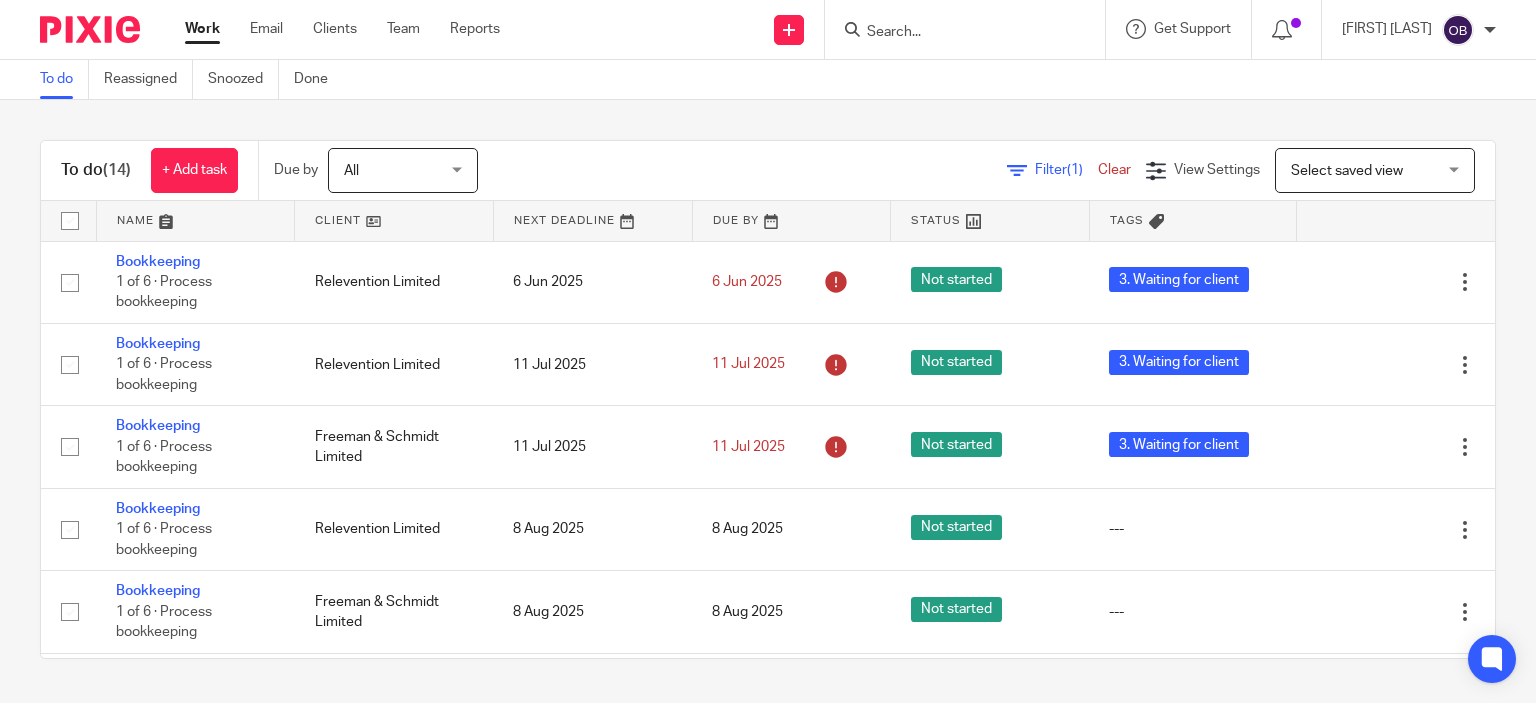 scroll, scrollTop: 0, scrollLeft: 0, axis: both 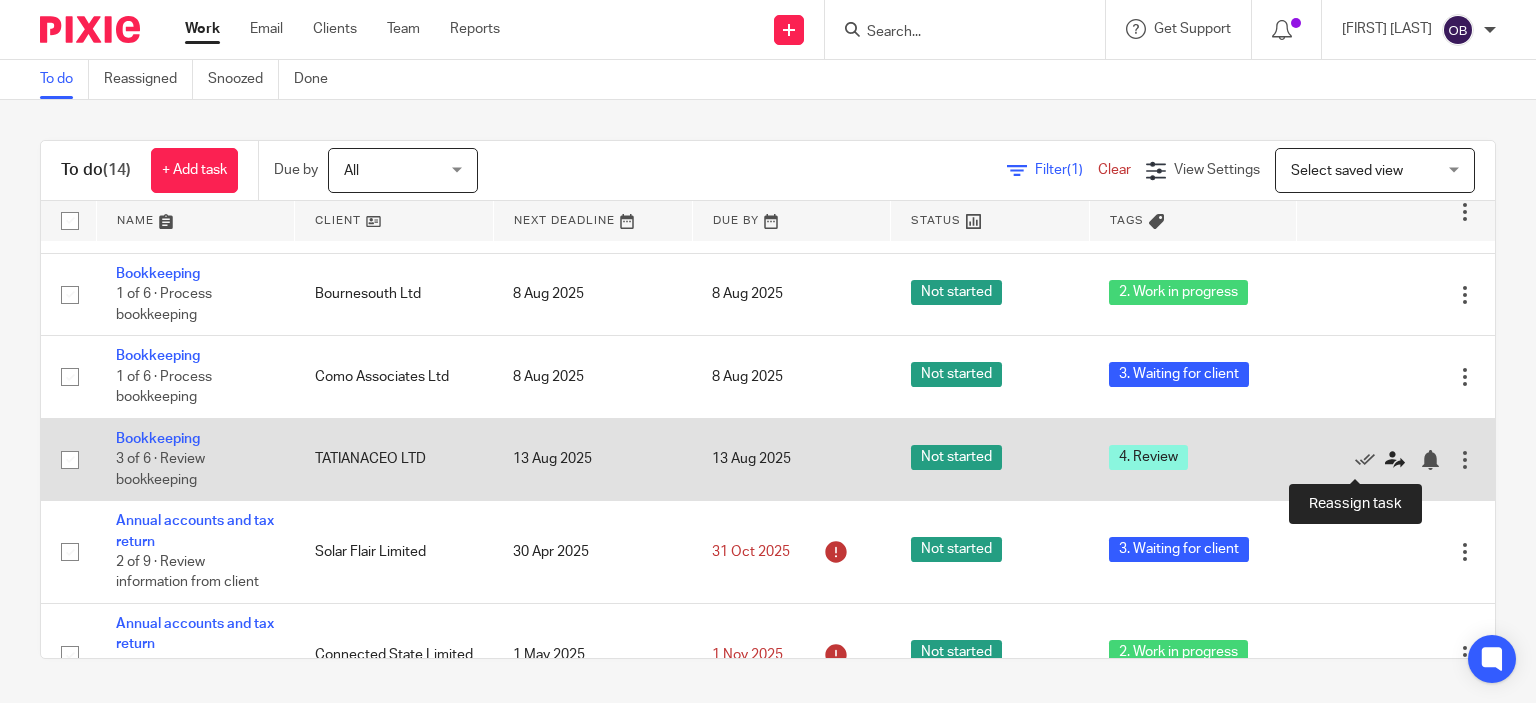 click at bounding box center [1395, 460] 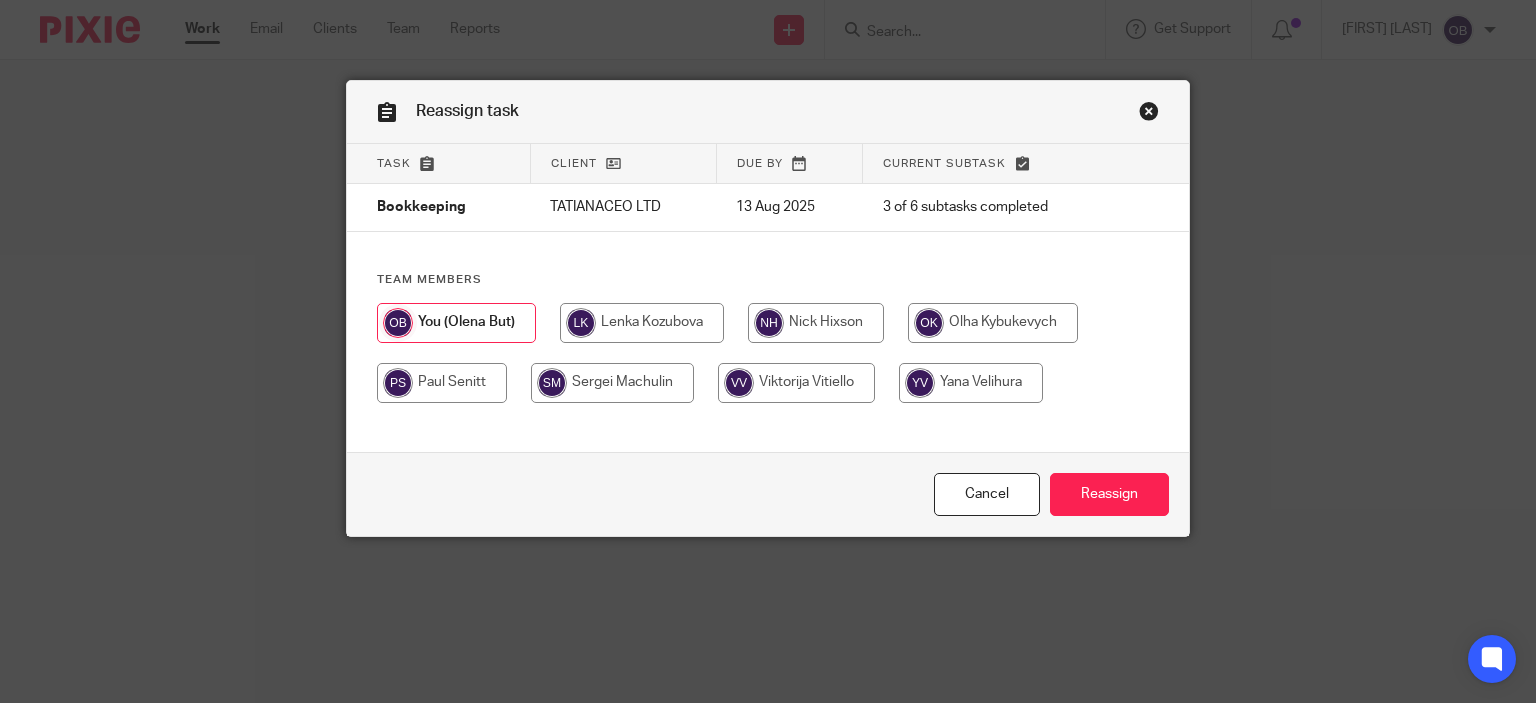 scroll, scrollTop: 0, scrollLeft: 0, axis: both 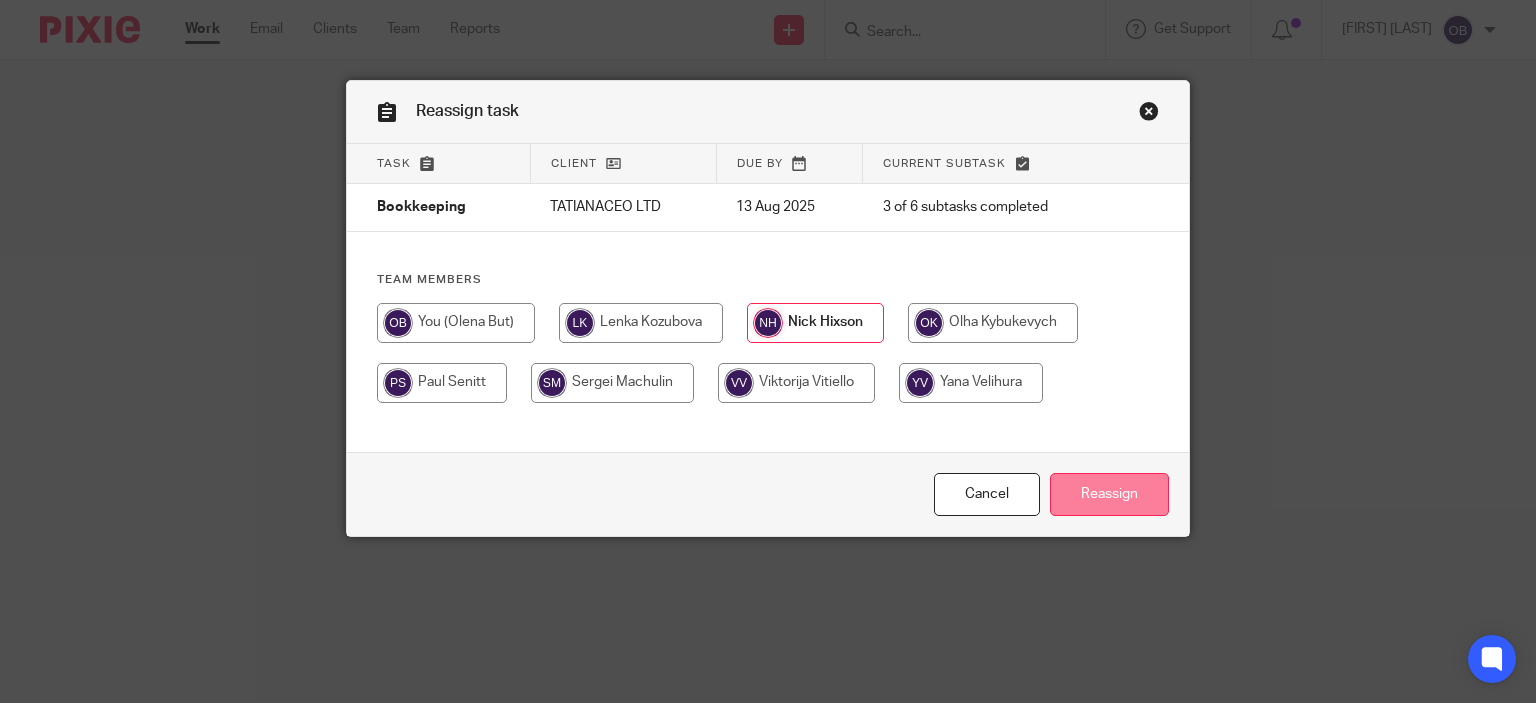 drag, startPoint x: 1111, startPoint y: 499, endPoint x: 1106, endPoint y: 515, distance: 16.763054 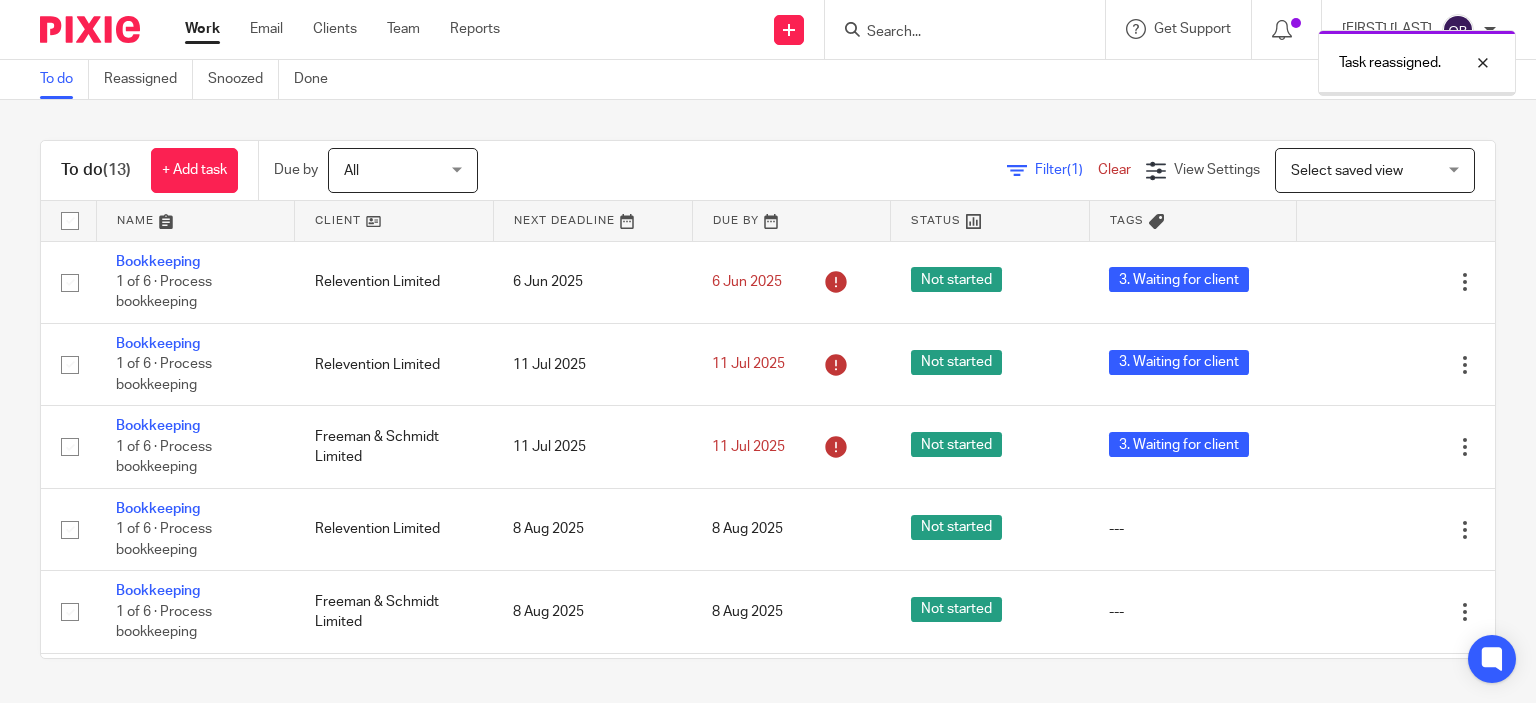 scroll, scrollTop: 0, scrollLeft: 0, axis: both 